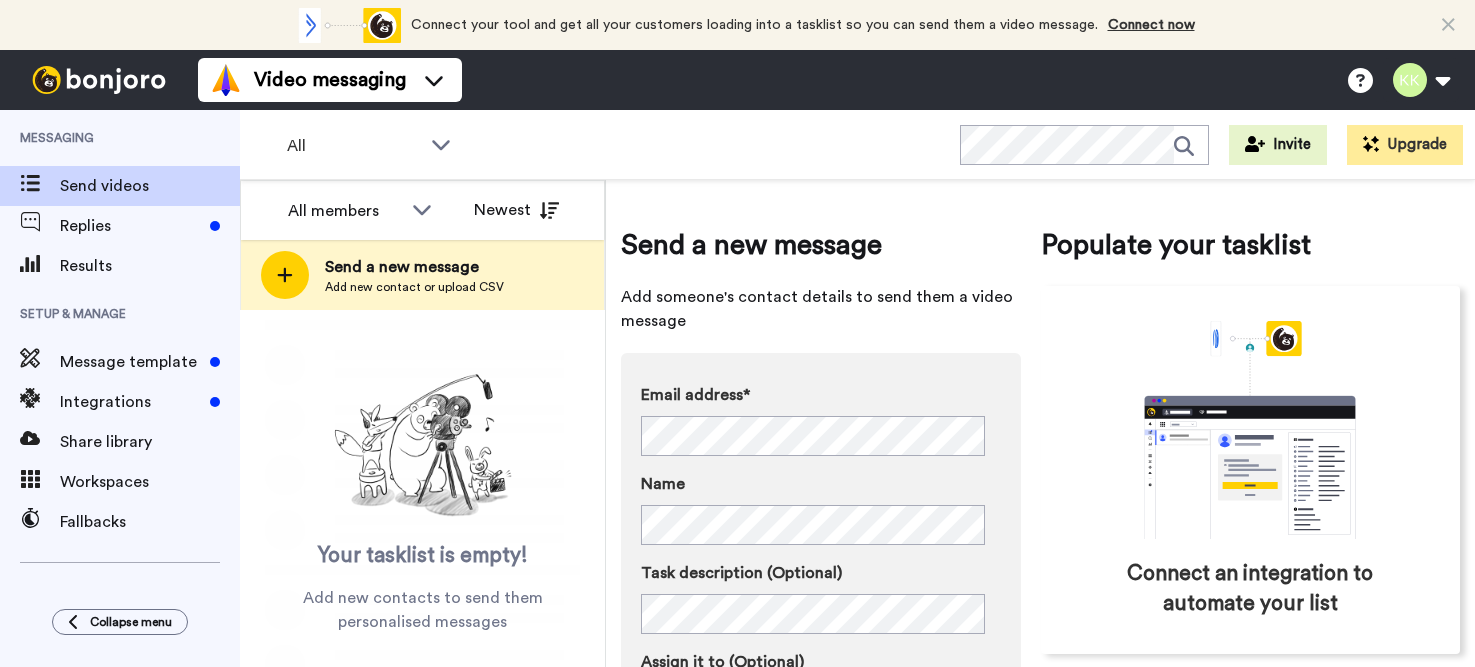 scroll, scrollTop: 0, scrollLeft: 0, axis: both 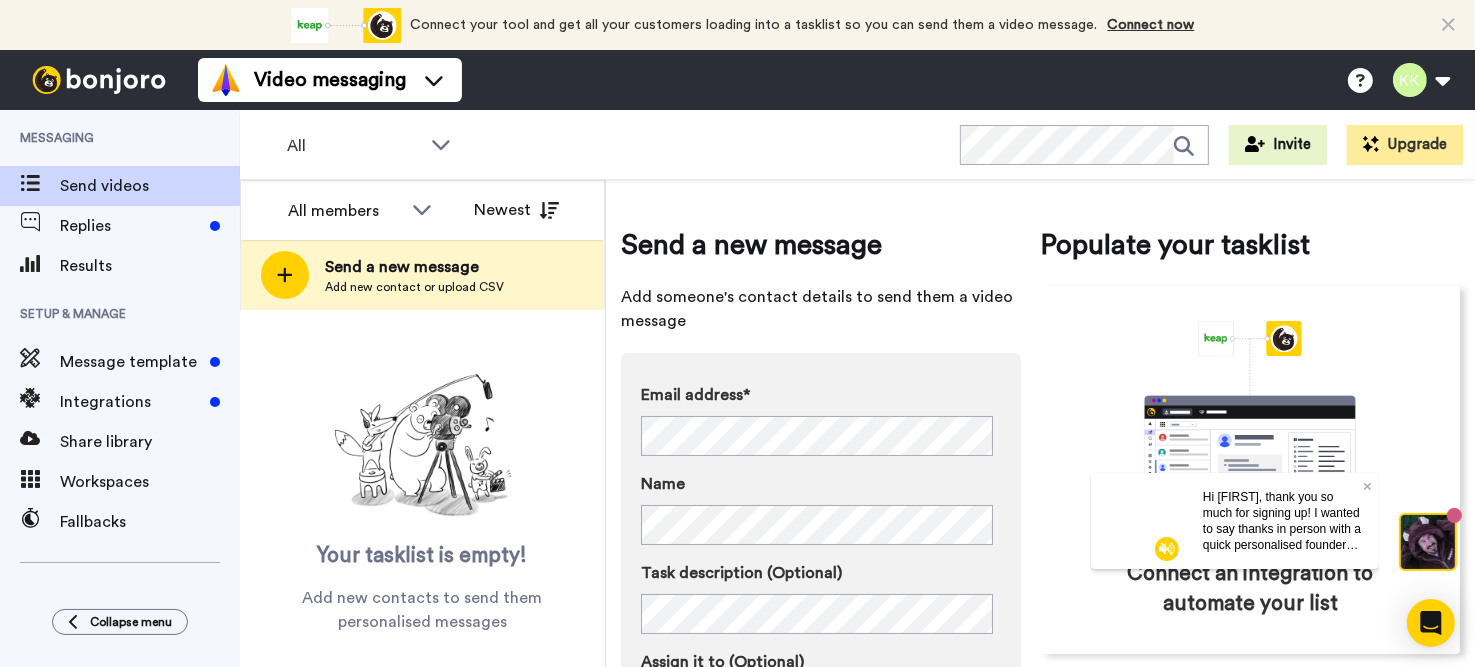 click on "All WORKSPACES View all All Default Task List + Add a new workspace
Invite Upgrade" at bounding box center (857, 145) 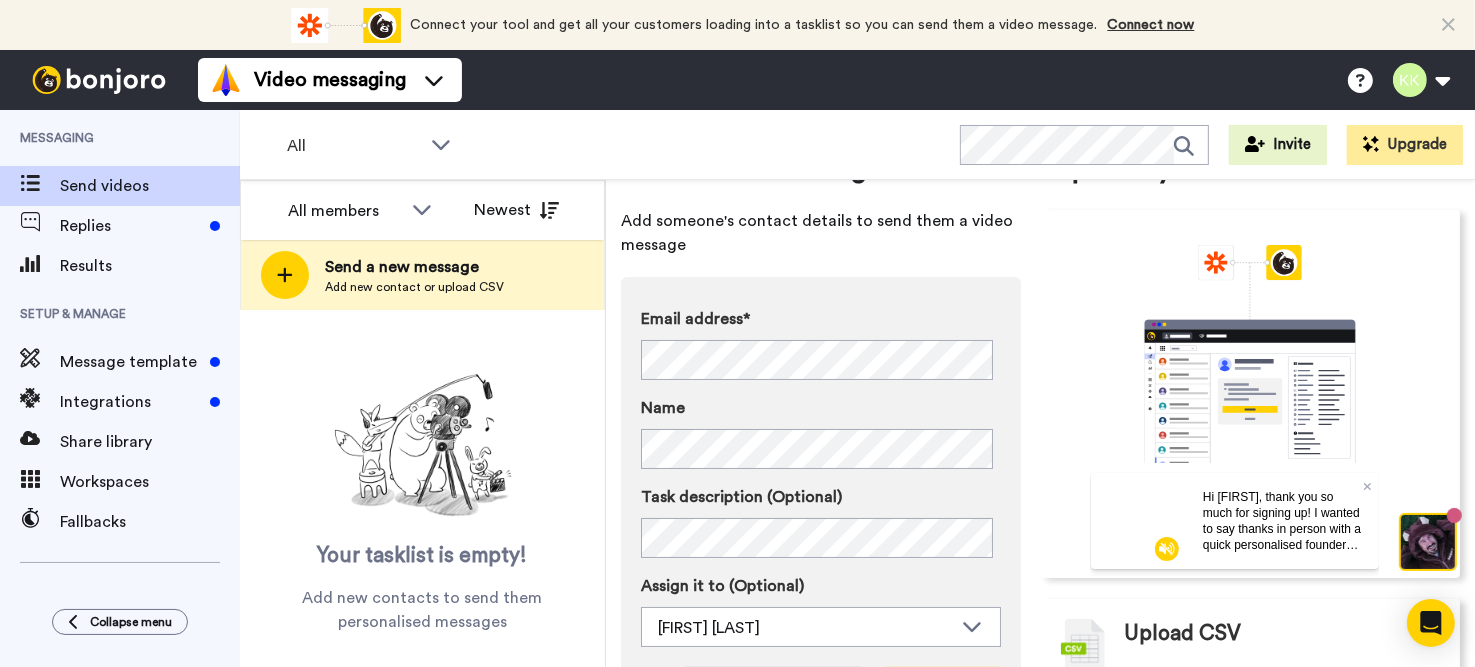 scroll, scrollTop: 181, scrollLeft: 0, axis: vertical 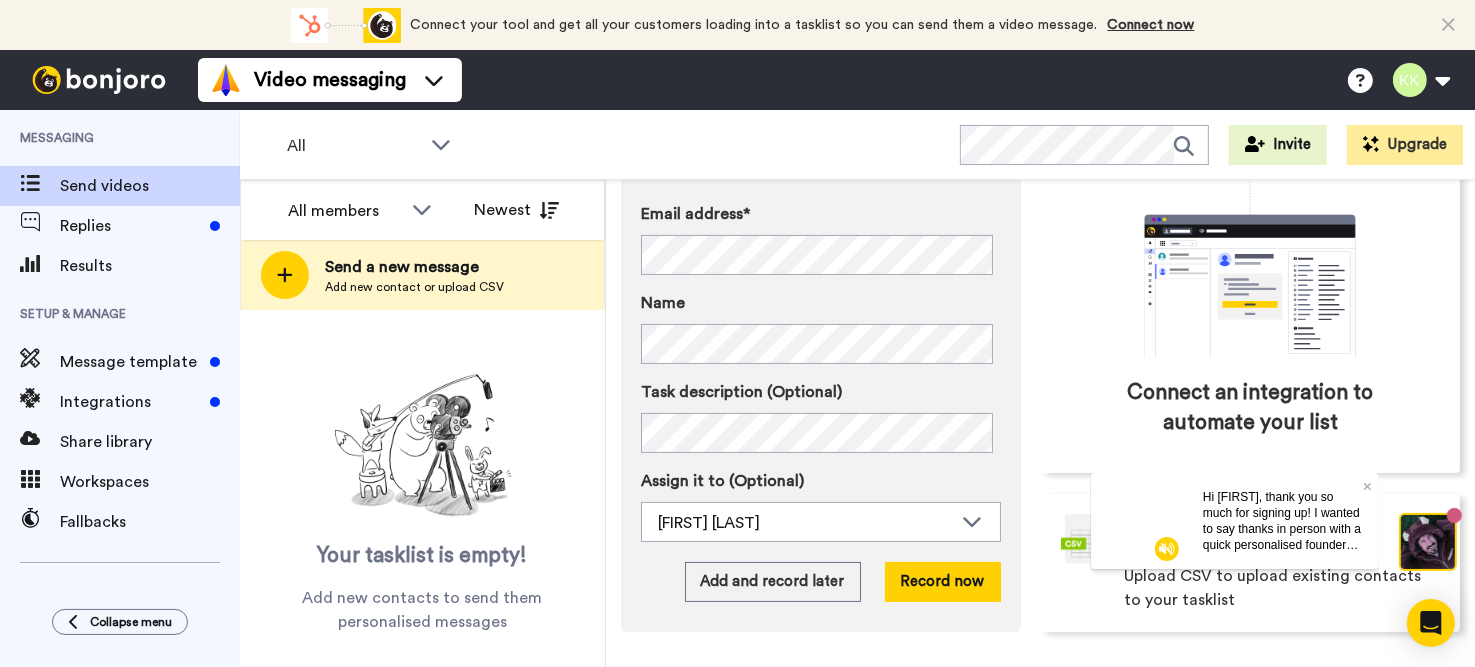 click on "Hi Karen, thank you so much for signing up! I wanted to say thanks in person with a quick personalised founder welcome to Bonjoro from here in Australia.  I've also included a few tips to help you get the very best results, would love to hear back!" at bounding box center [1281, 560] 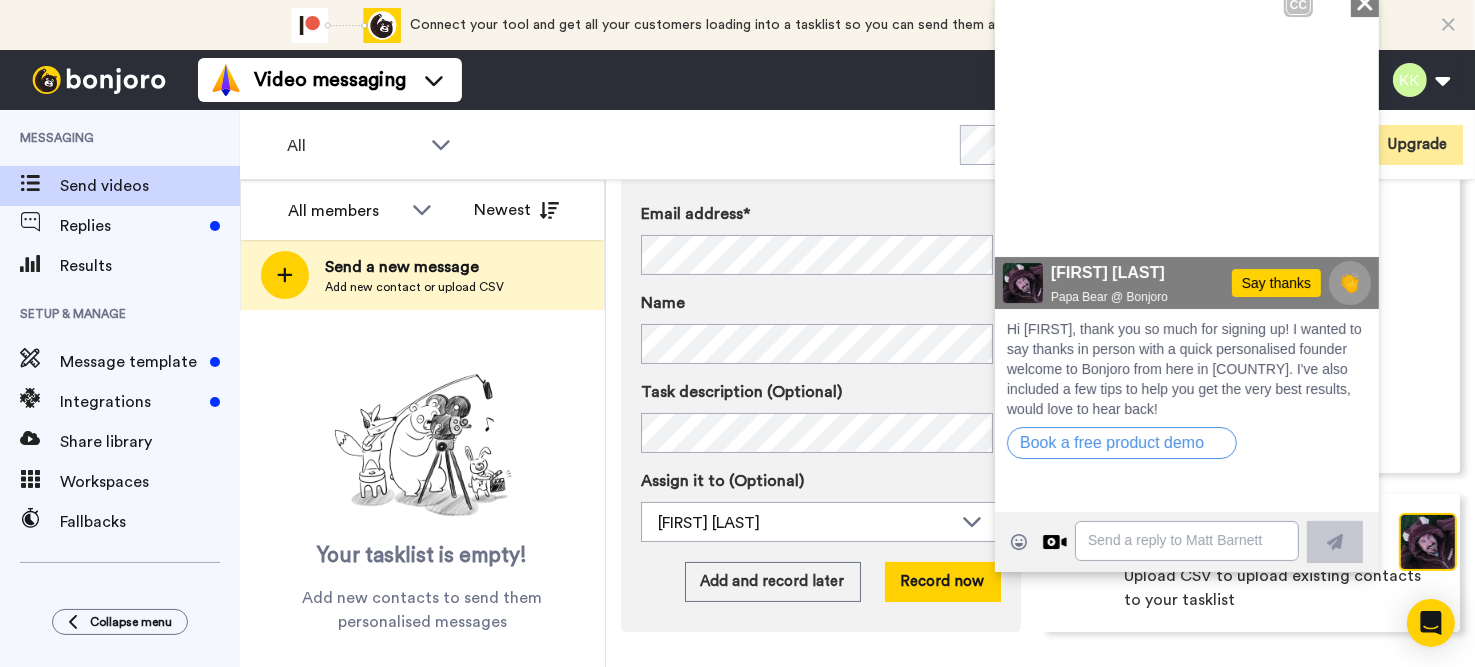 click on "Karen Matt here saw you sign up with am Budle food bank I wanted to send a quick welcome to you and the team Now I didn'tice you signed up but y haven't got started so want to send a quick welcome while for my daughters to finished school it is winter it's raining a lot now in terms of monnurry getting your account up if you'd like some help first of all there's a link on the side here you can booking a call with us we can walk you through how it all works in person." at bounding box center [1186, 96] 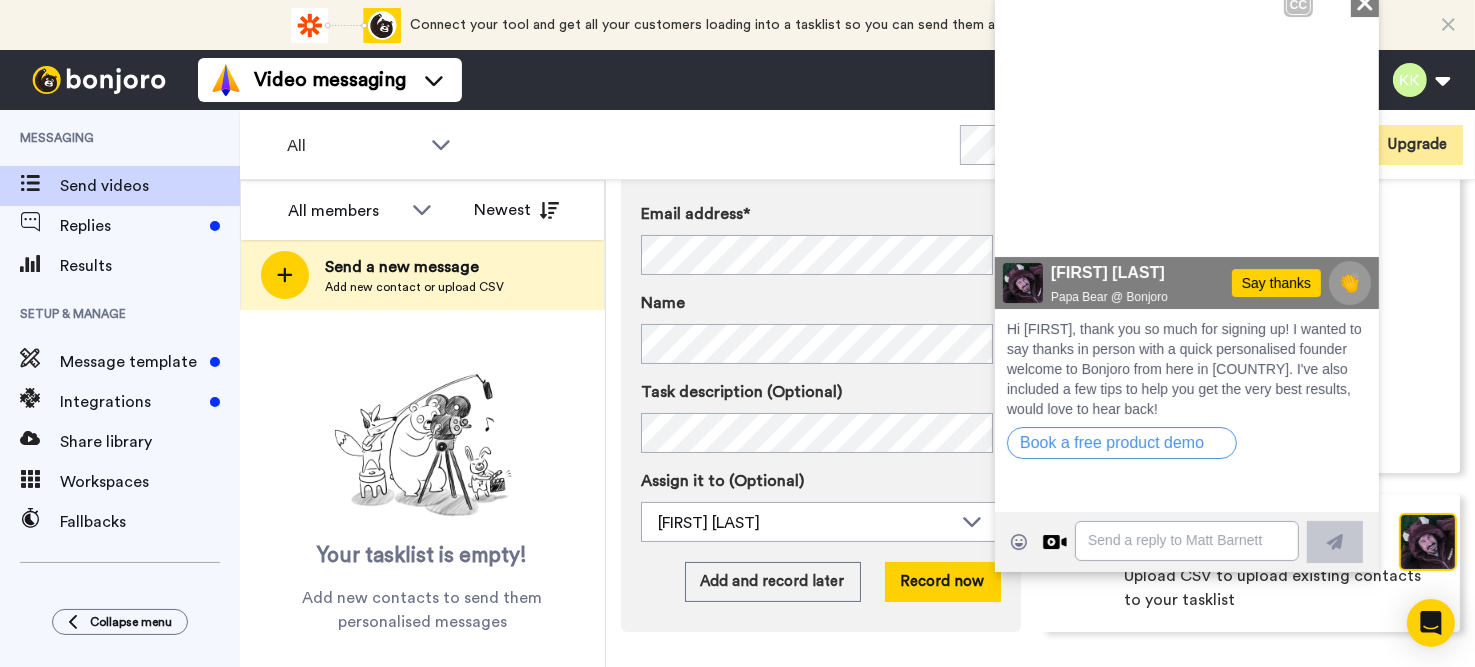 click on "All WORKSPACES View all All Default Task List + Add a new workspace
Invite Upgrade" at bounding box center [857, 145] 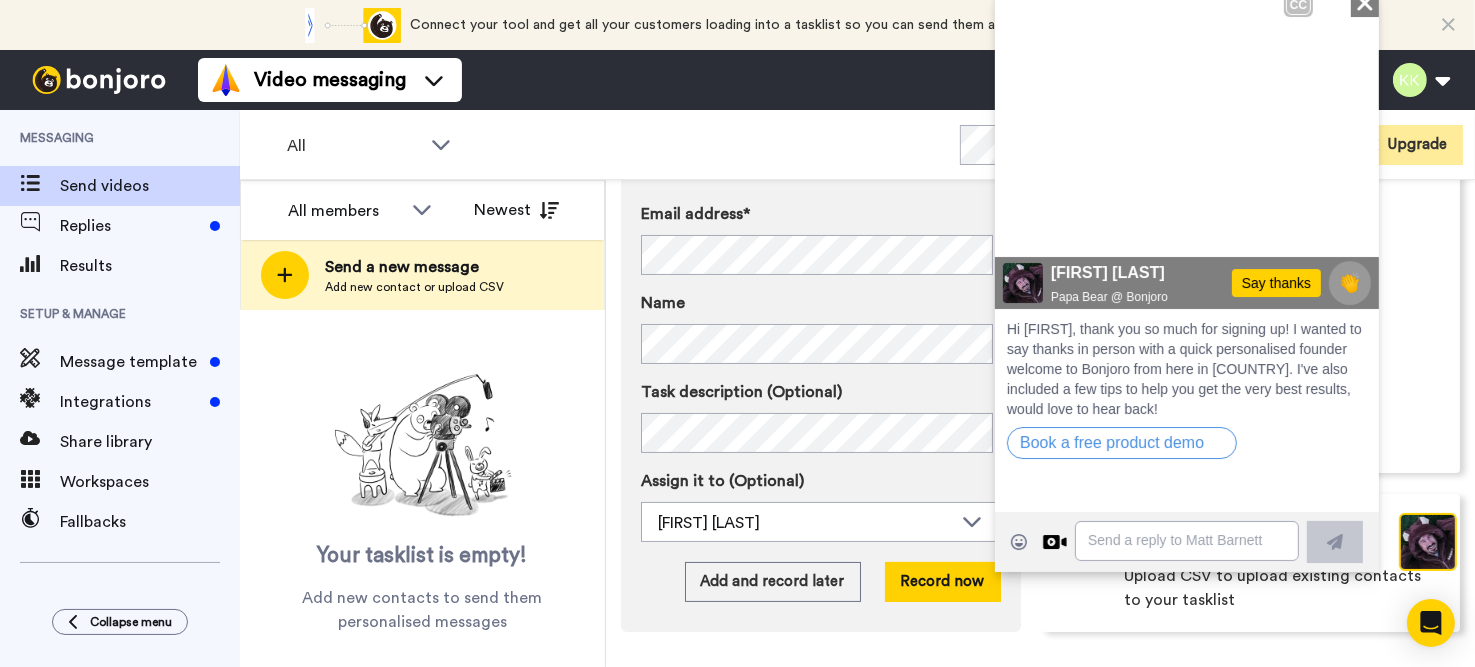 click on "Karen Matt here saw you sign up with am Budle food bank I wanted to send a quick welcome to you and the team Now I didn'tice you signed up but y haven't got started so want to send a quick welcome while for my daughters to finished school it is winter it's raining a lot now in terms of monnurry getting your account up if you'd like some help first of all there's a link on the side here you can booking a call with us we can walk you through how it all works in person." at bounding box center (1186, 96) 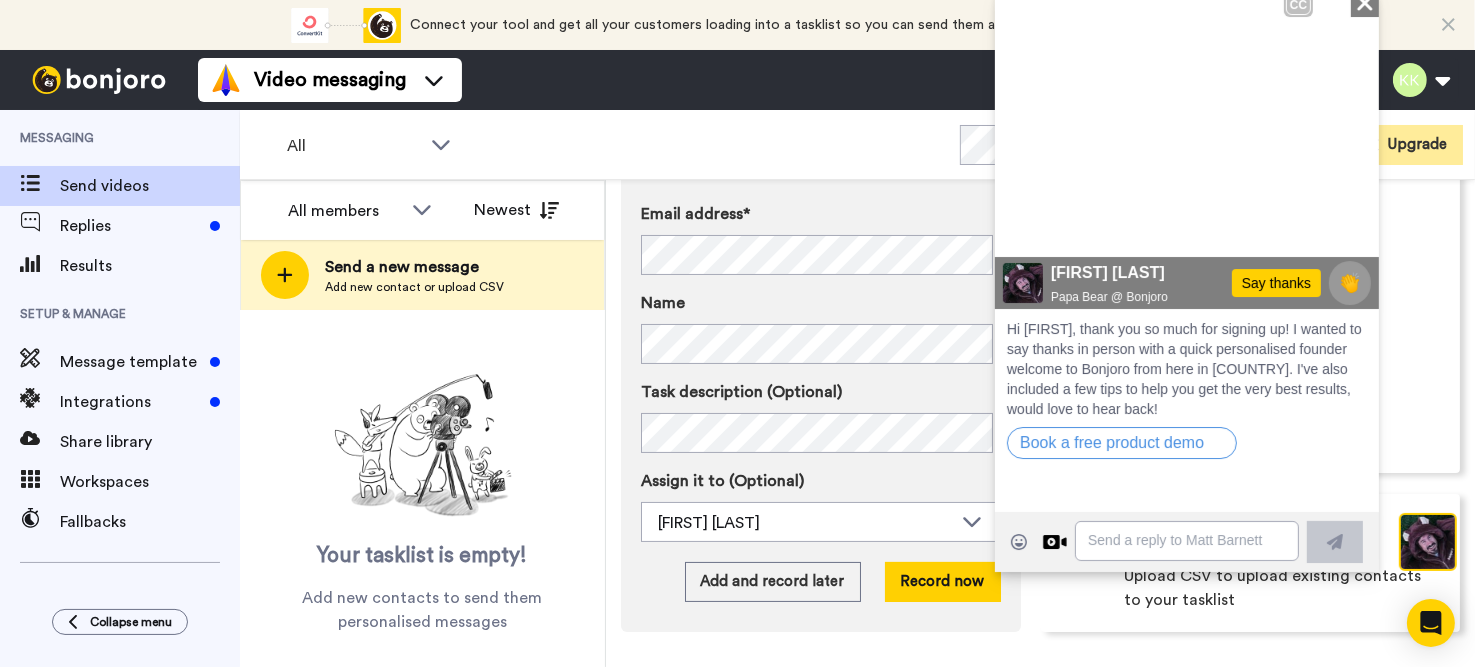 click on "Karen Matt here saw you sign up with am Budle food bank I wanted to send a quick welcome to you and the team Now I didn'tice you signed up but y haven't got started so want to send a quick welcome while for my daughters to finished school it is winter it's raining a lot now in terms of monnurry getting your account up if you'd like some help first of all there's a link on the side here you can booking a call with us we can walk you through how it all works in person." at bounding box center [1186, 96] 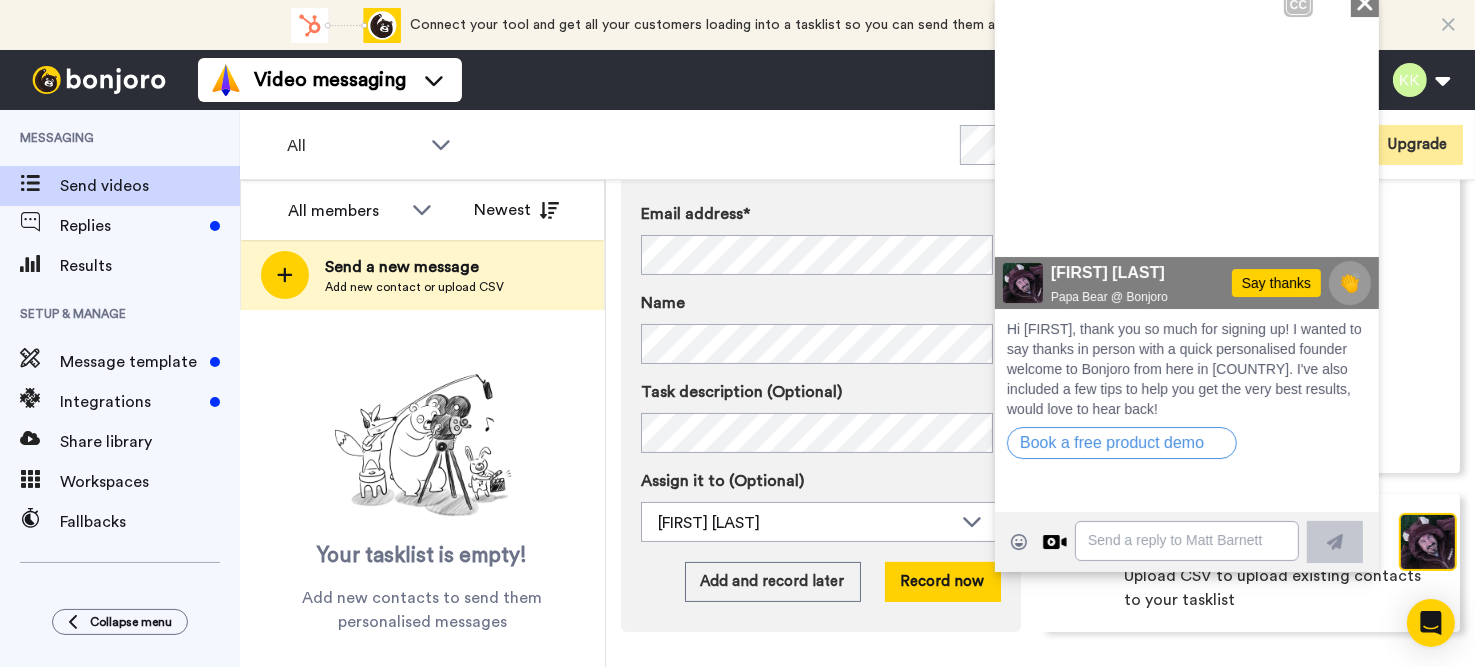 click on "All WORKSPACES View all All Default Task List + Add a new workspace
Invite Upgrade" at bounding box center (857, 145) 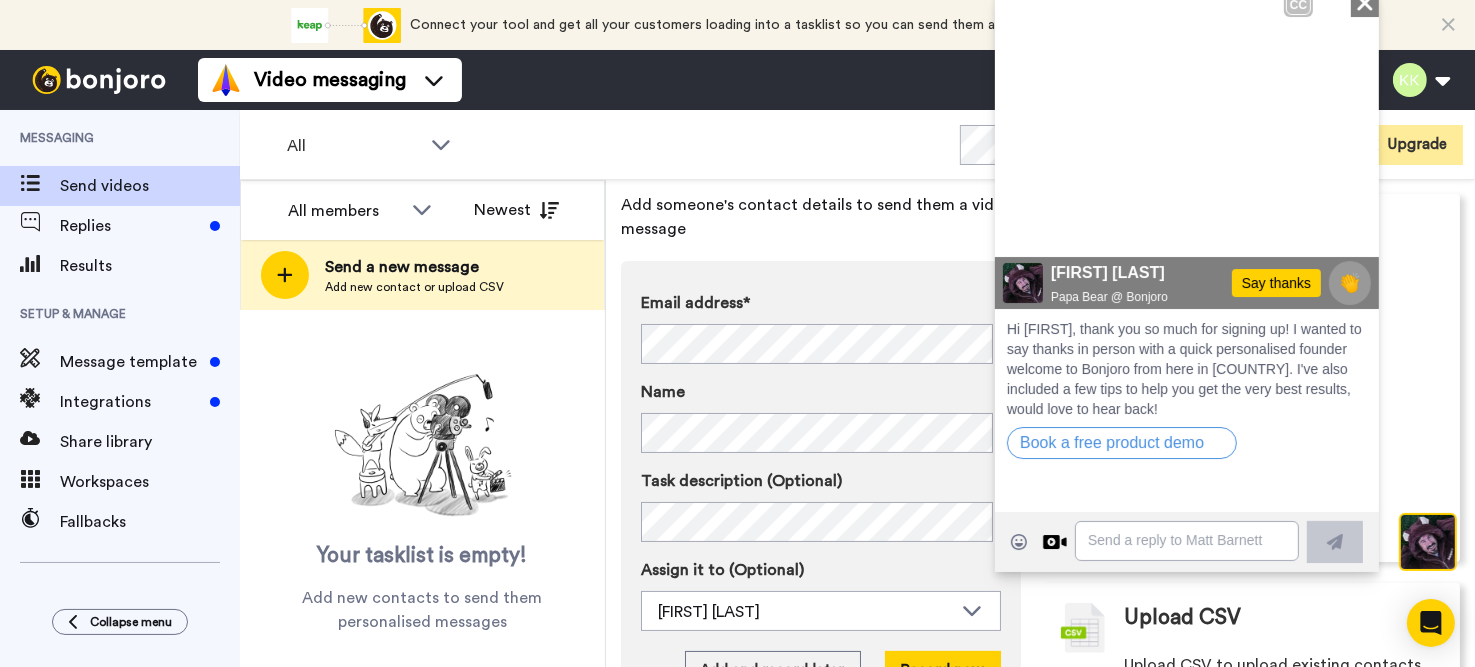 scroll, scrollTop: 0, scrollLeft: 0, axis: both 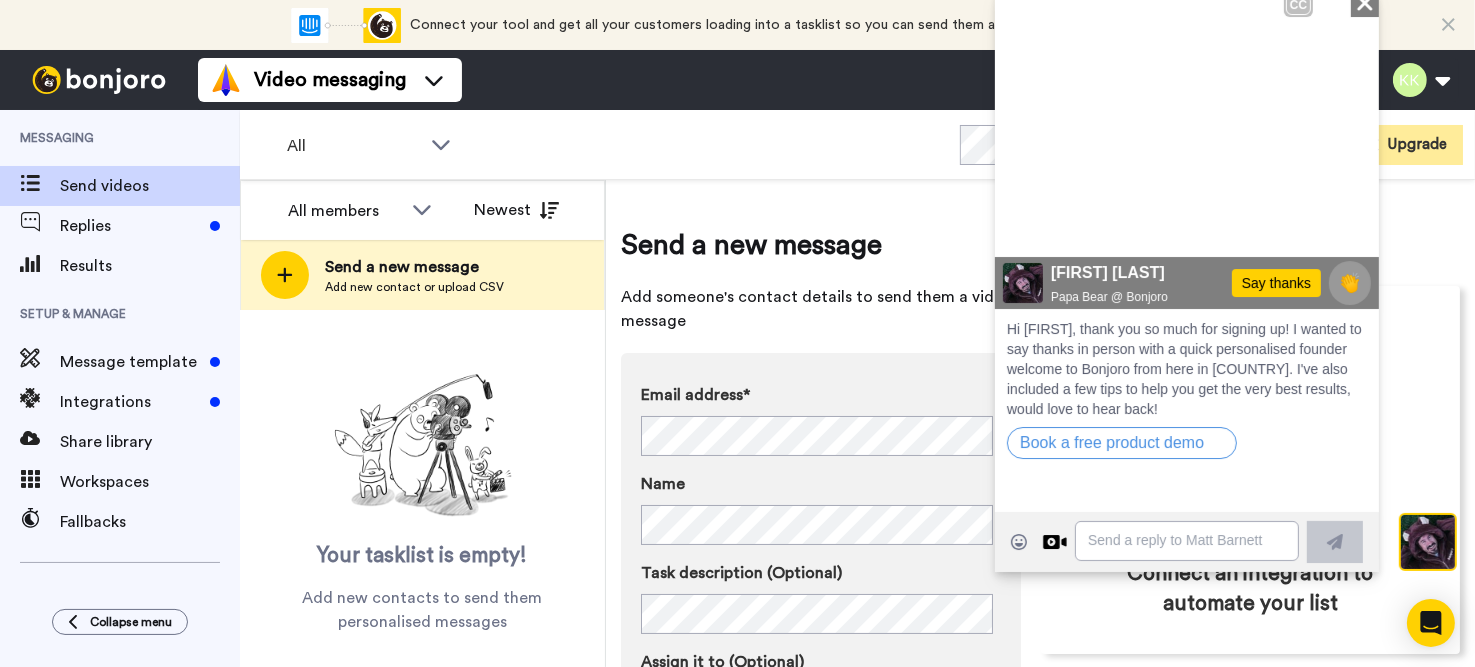 click on "Karen Matt here saw you sign up with am Budle food bank I wanted to send a quick welcome to you and the team Now I didn'tice you signed up but y haven't got started so want to send a quick welcome while for my daughters to finished school it is winter it's raining a lot now in terms of monnurry getting your account up if you'd like some help first of all there's a link on the side here you can booking a call with us we can walk you through how it all works in person." at bounding box center [1186, 96] 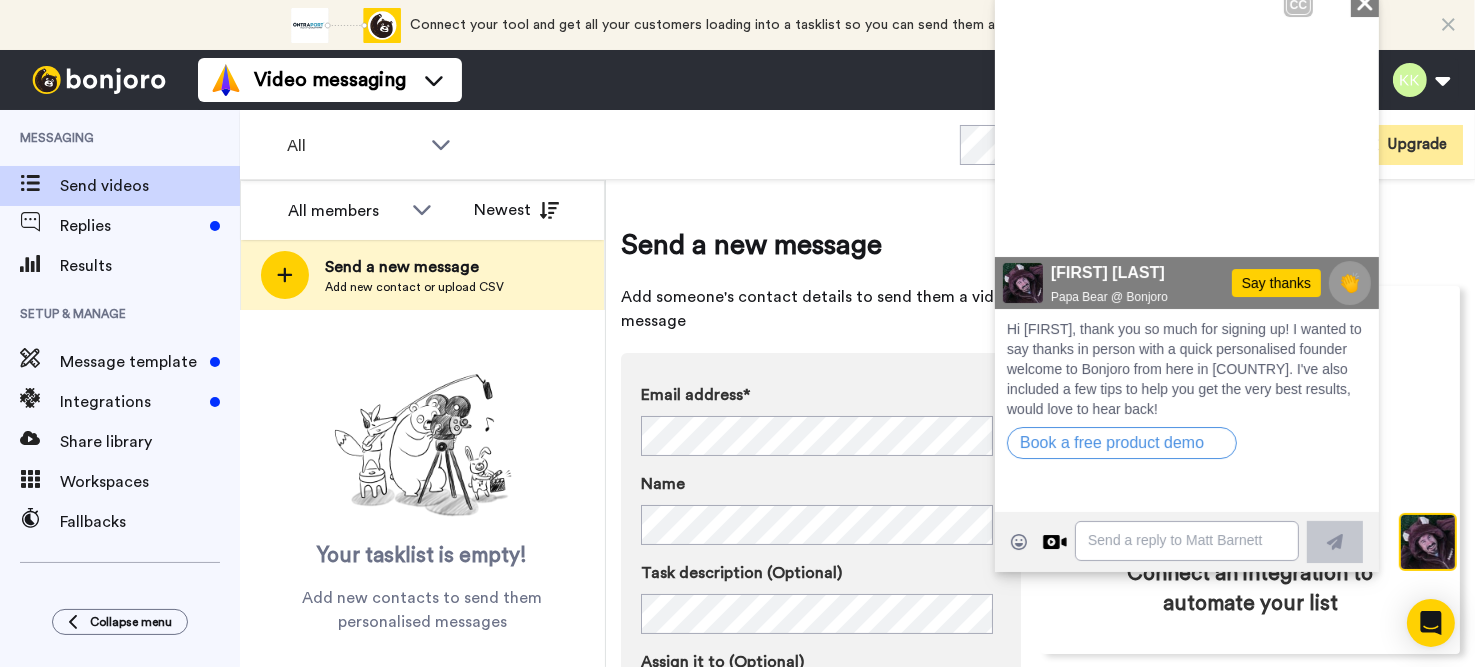 click 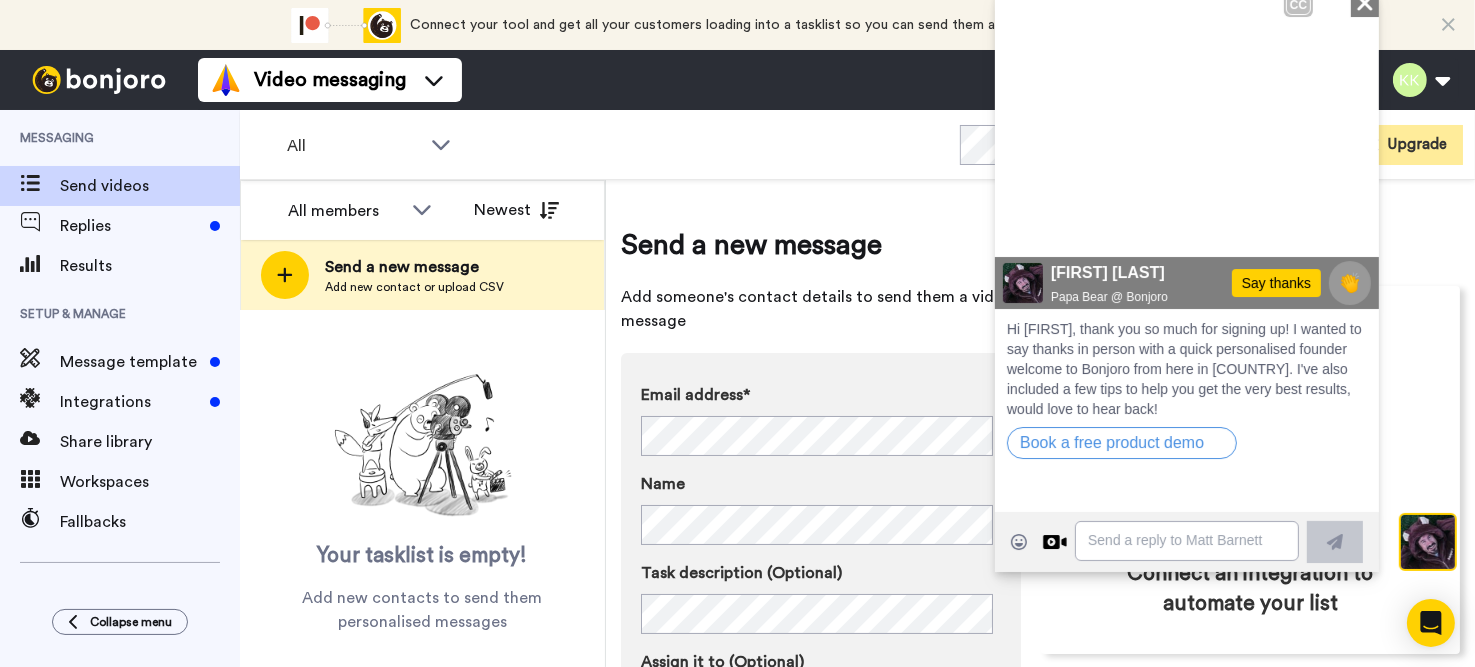 click on "All WORKSPACES View all All Default Task List + Add a new workspace
Invite Upgrade" at bounding box center [857, 145] 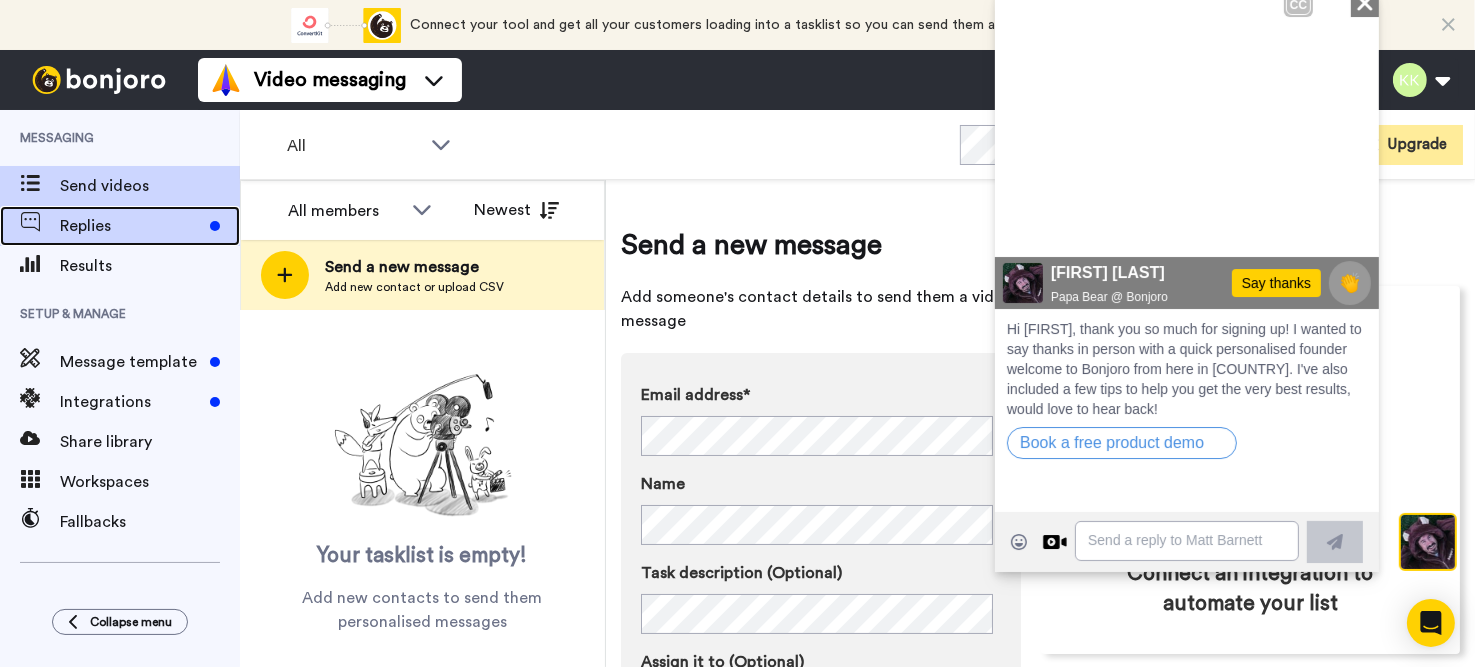 click on "Replies" at bounding box center [131, 226] 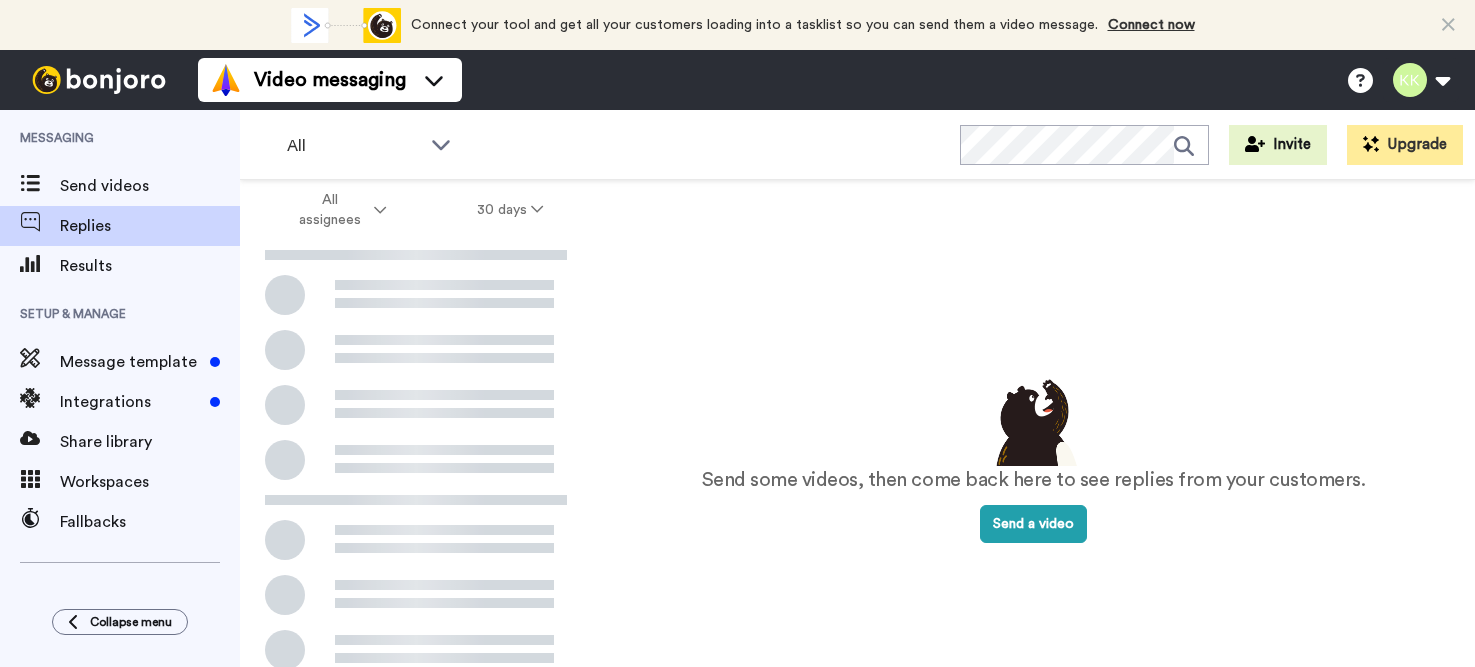 scroll, scrollTop: 0, scrollLeft: 0, axis: both 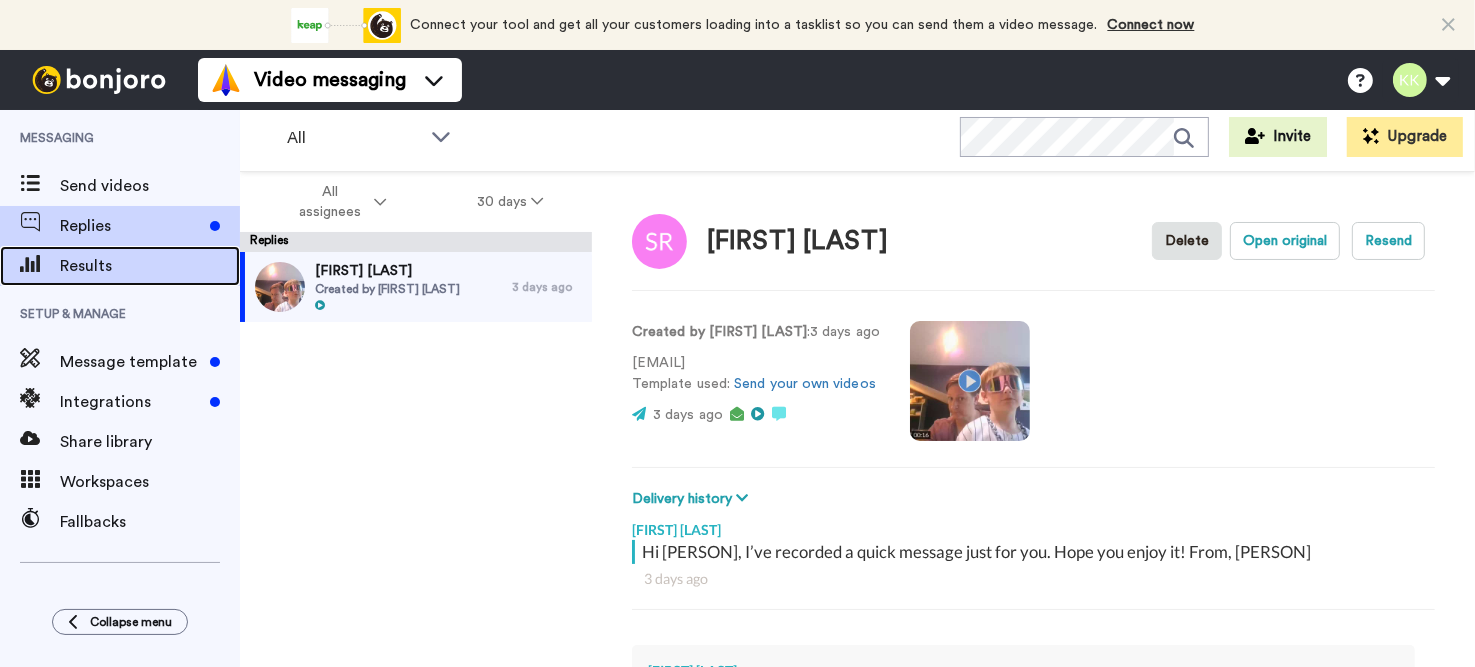 click on "Results" at bounding box center [150, 266] 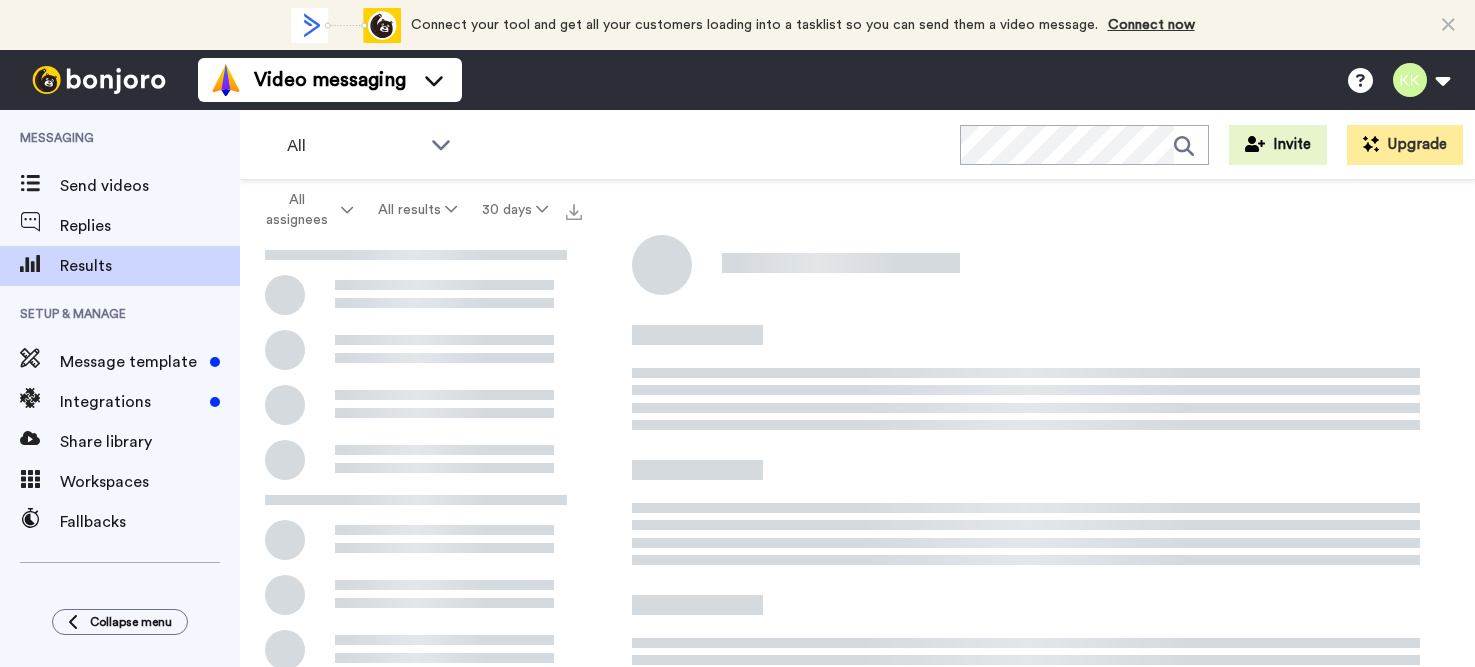 scroll, scrollTop: 0, scrollLeft: 0, axis: both 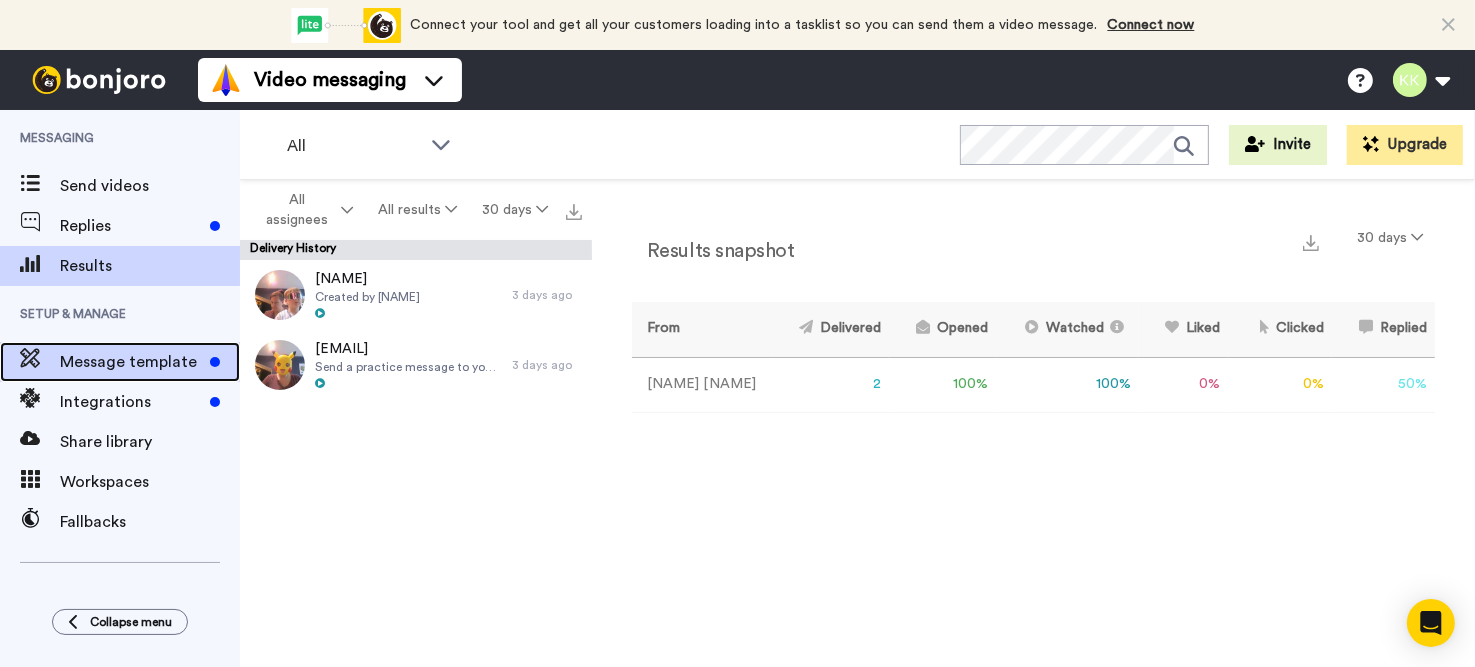 click on "Message template" at bounding box center (131, 362) 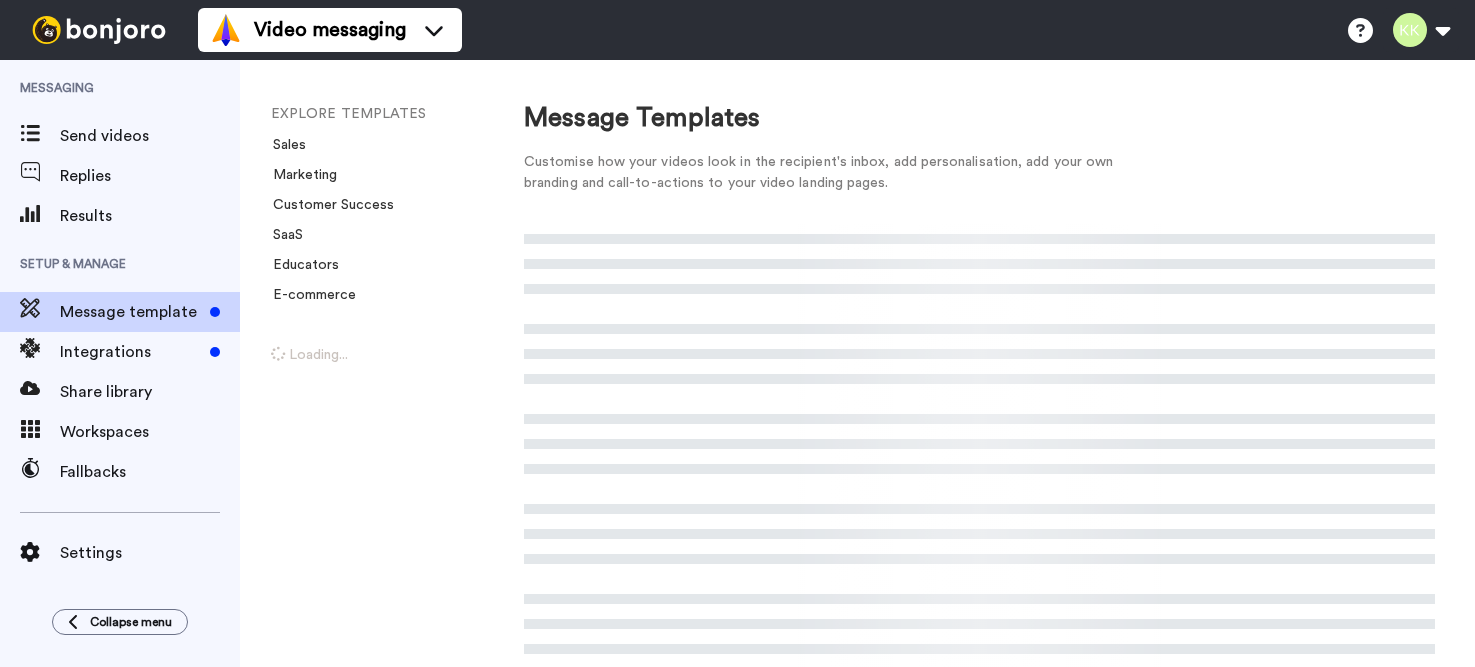 scroll, scrollTop: 0, scrollLeft: 0, axis: both 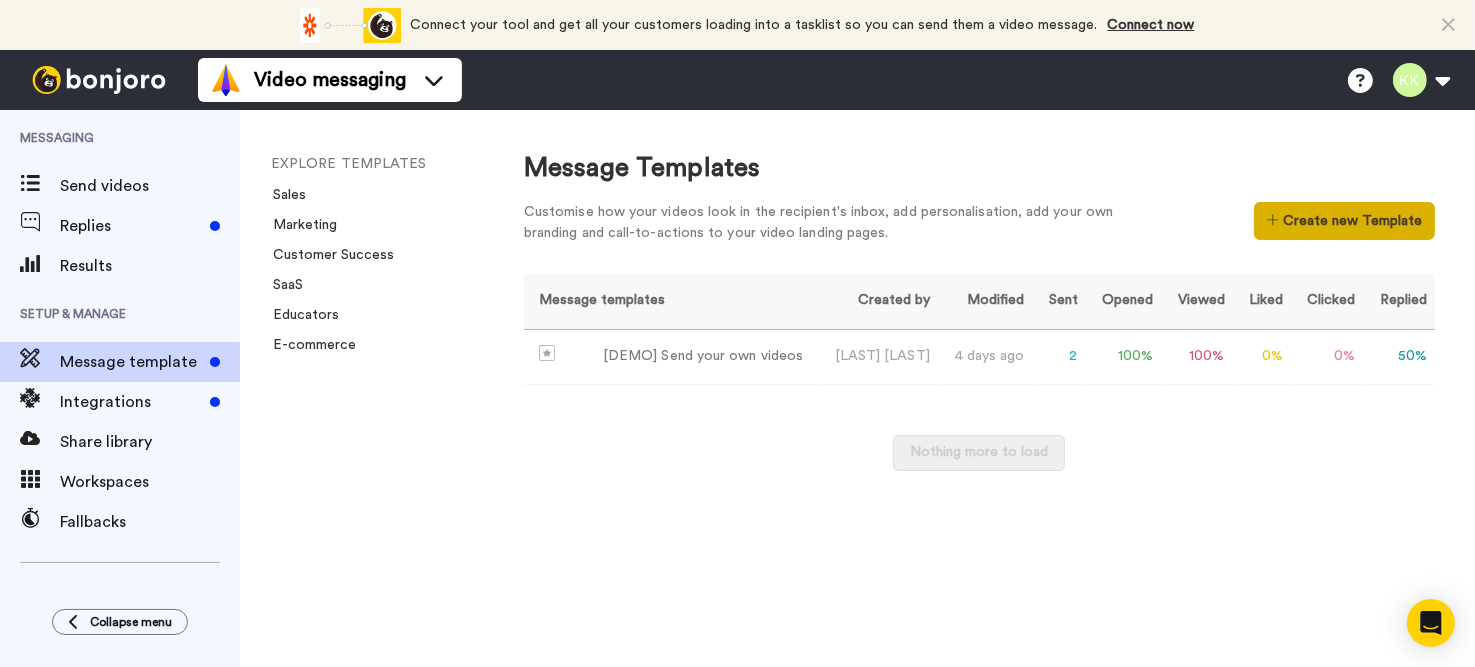 click on "Create new Template" at bounding box center (1344, 221) 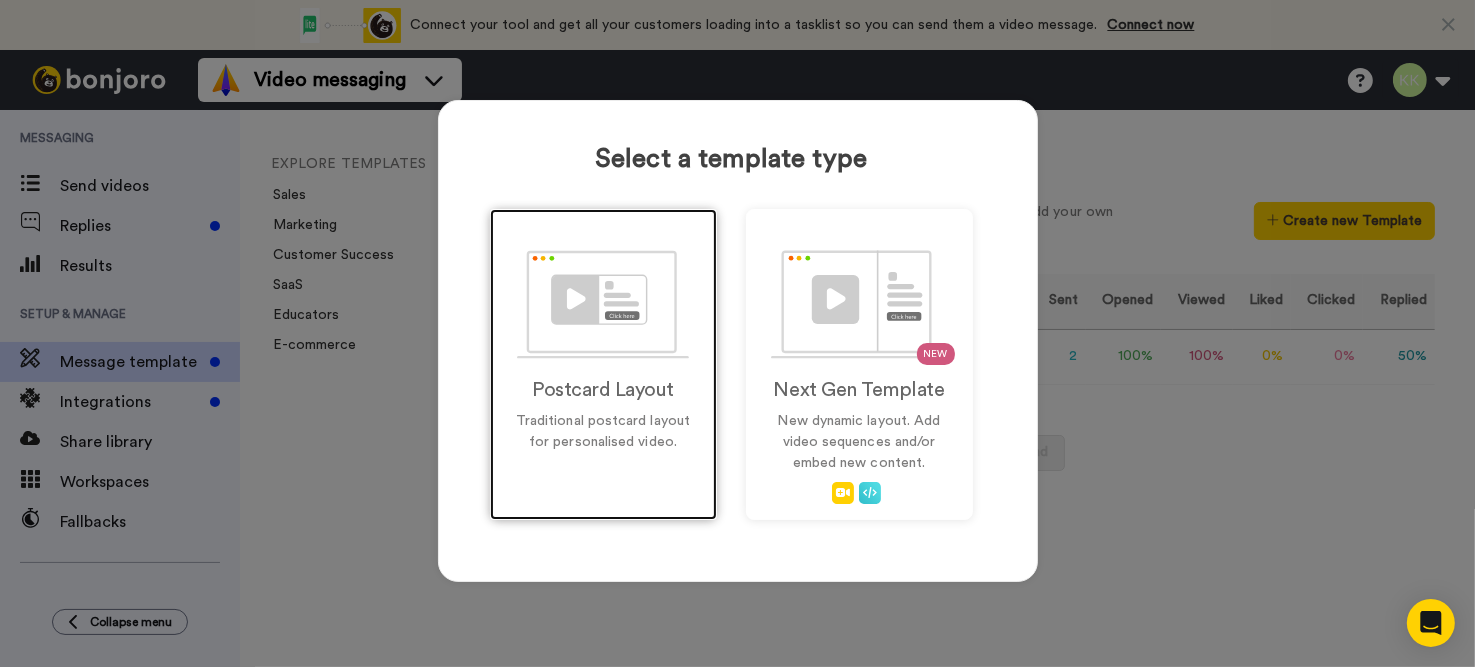 click at bounding box center [603, 304] 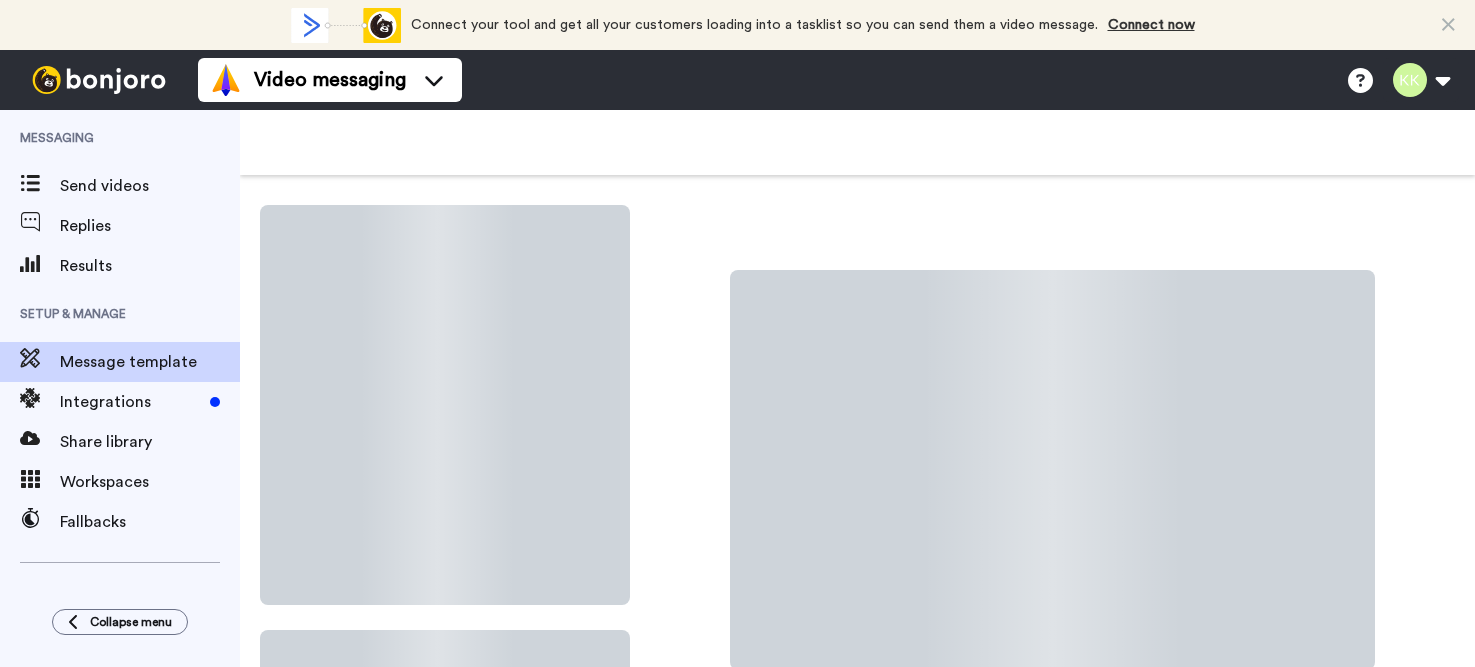 scroll, scrollTop: 0, scrollLeft: 0, axis: both 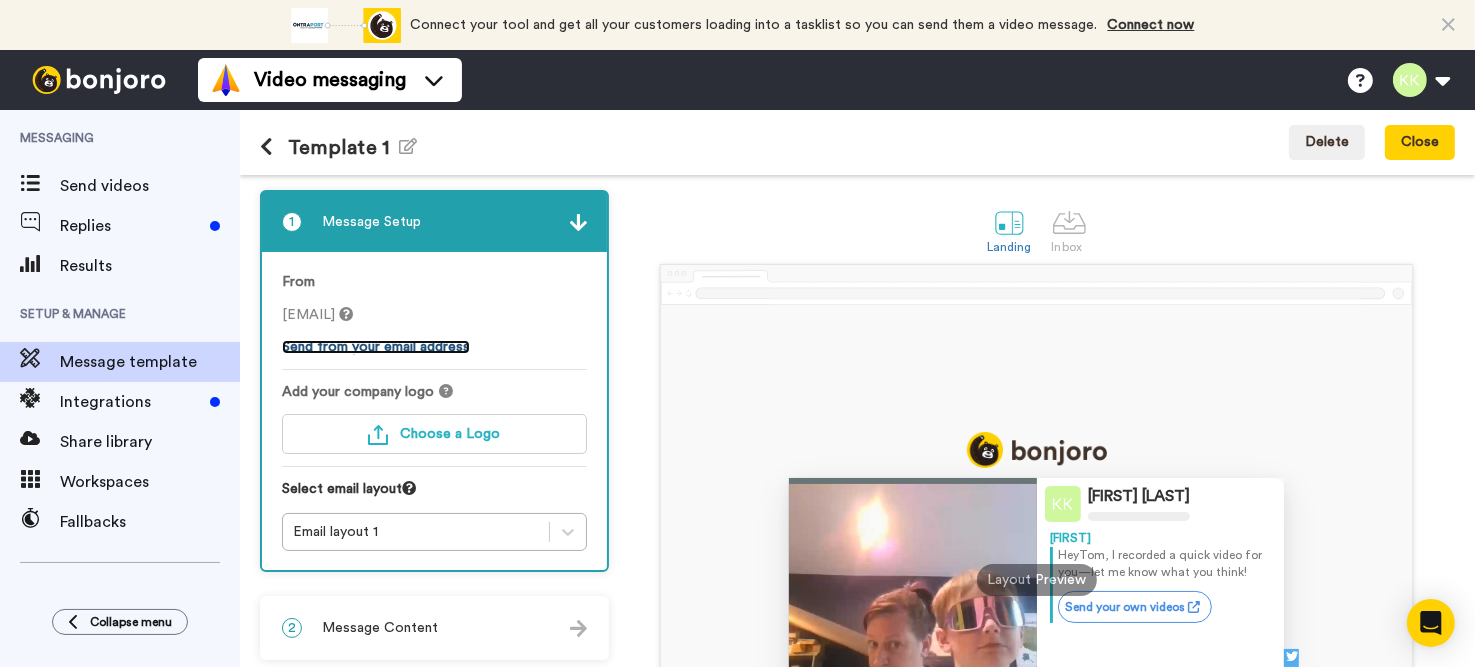 click on "Send from your email address" at bounding box center (376, 347) 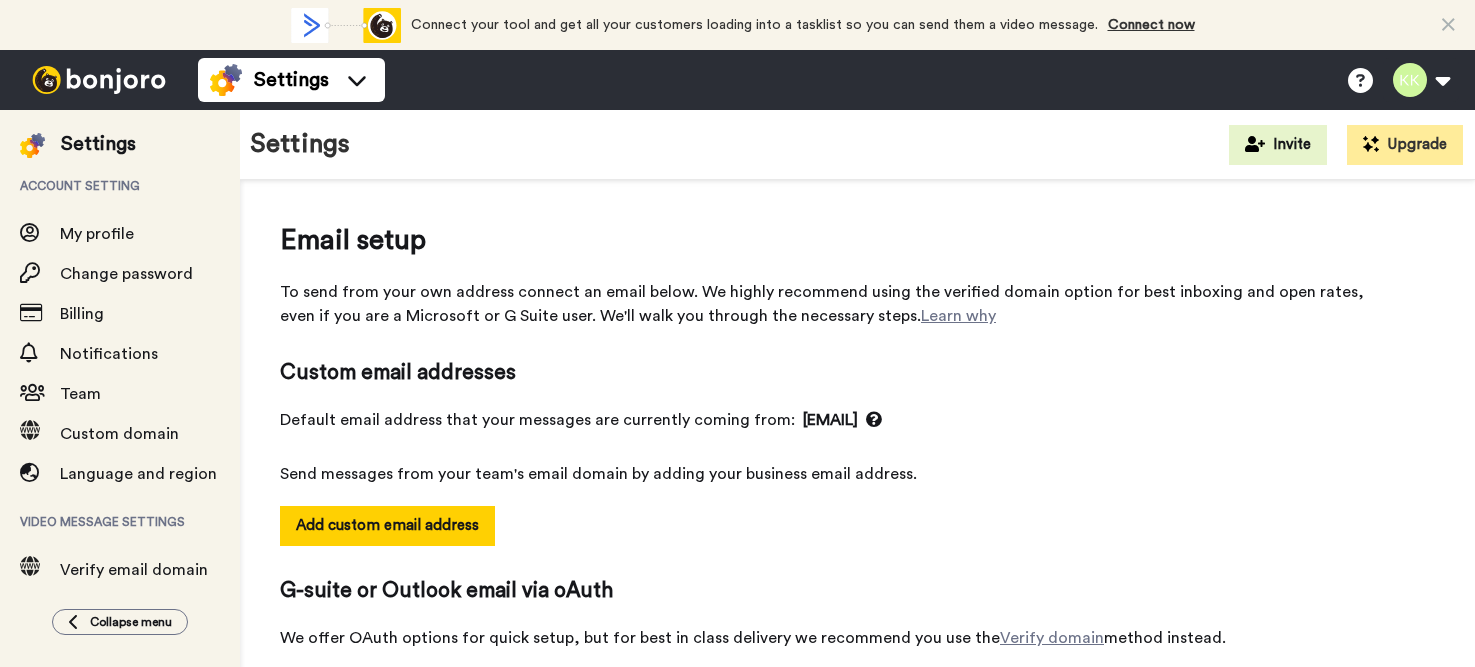 scroll, scrollTop: 0, scrollLeft: 0, axis: both 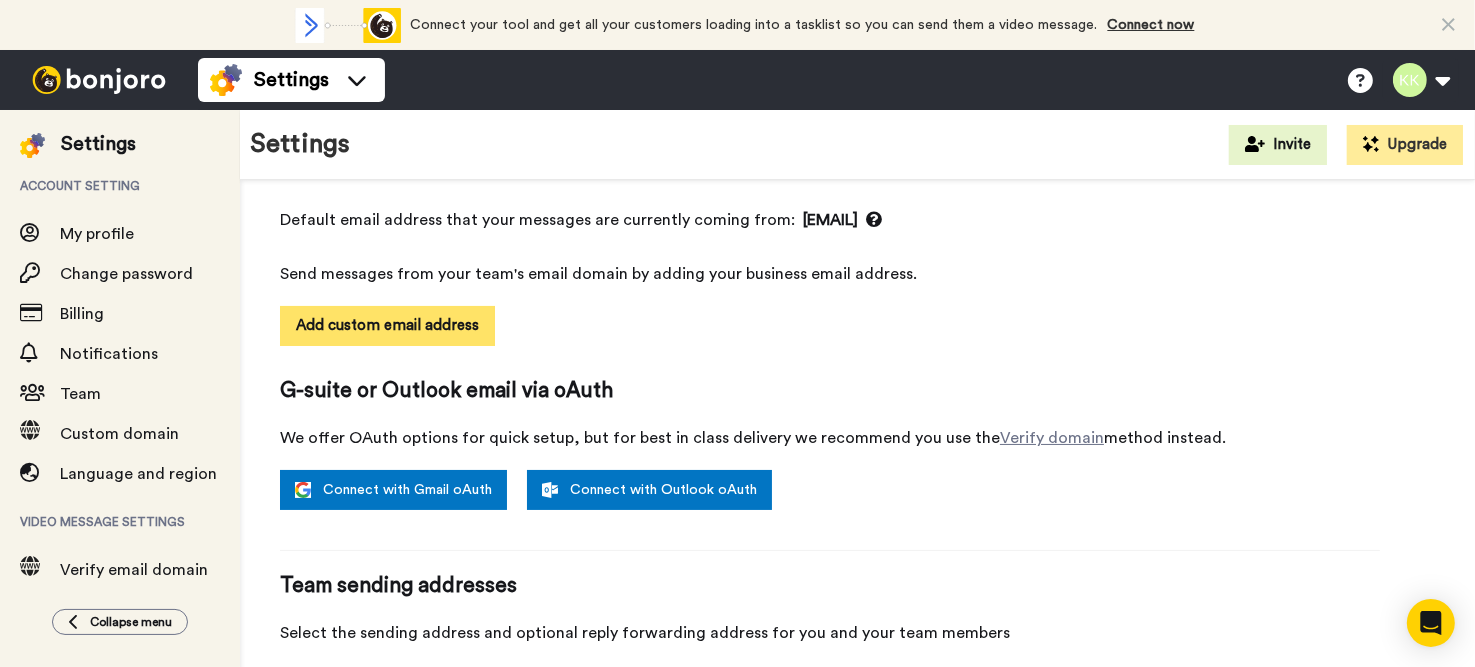 click on "Add custom email address" at bounding box center (387, 326) 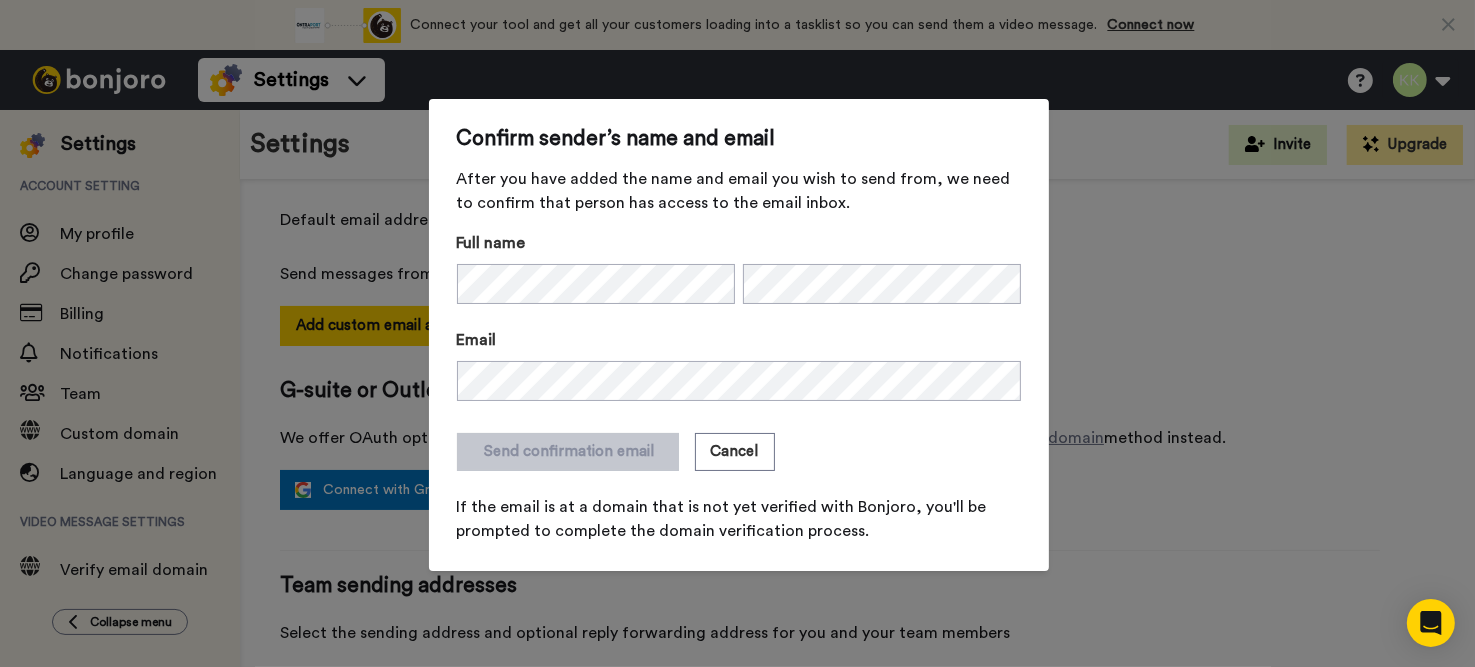 click on "Send confirmation email    Cancel" at bounding box center (739, 452) 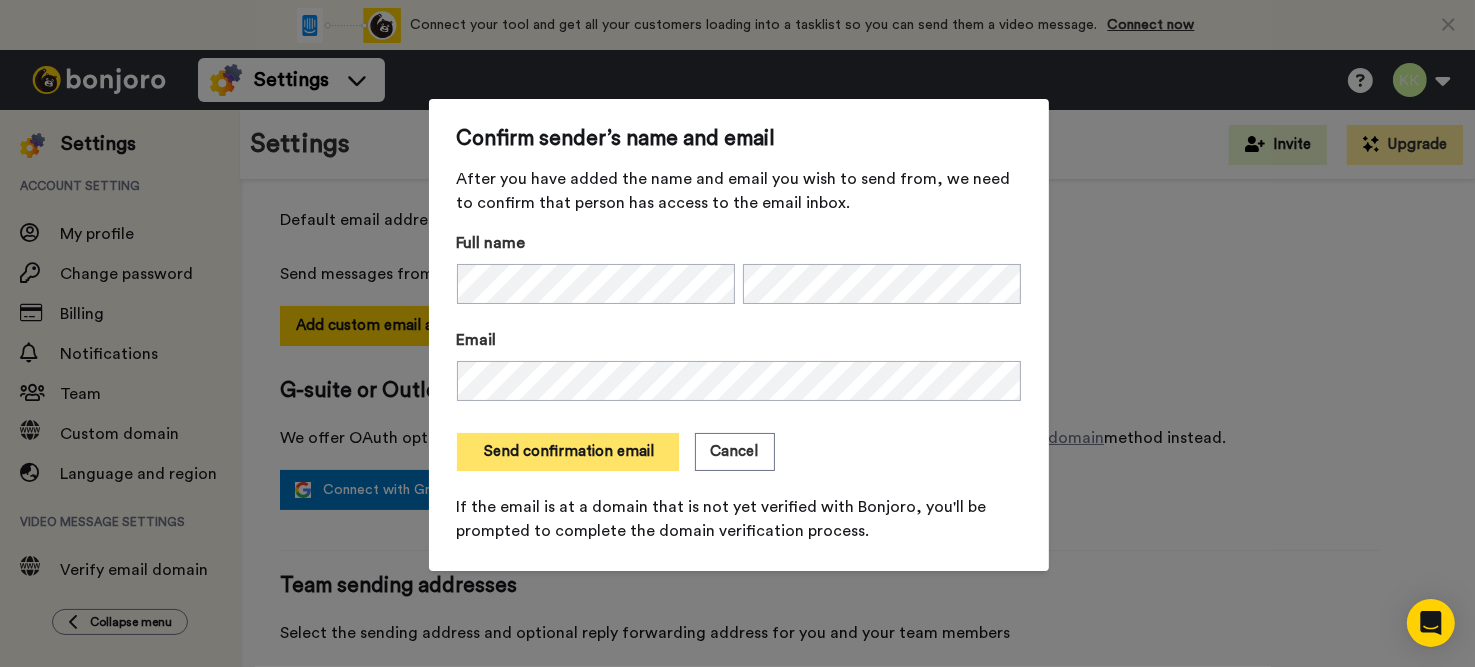 click on "Send confirmation email" at bounding box center (568, 452) 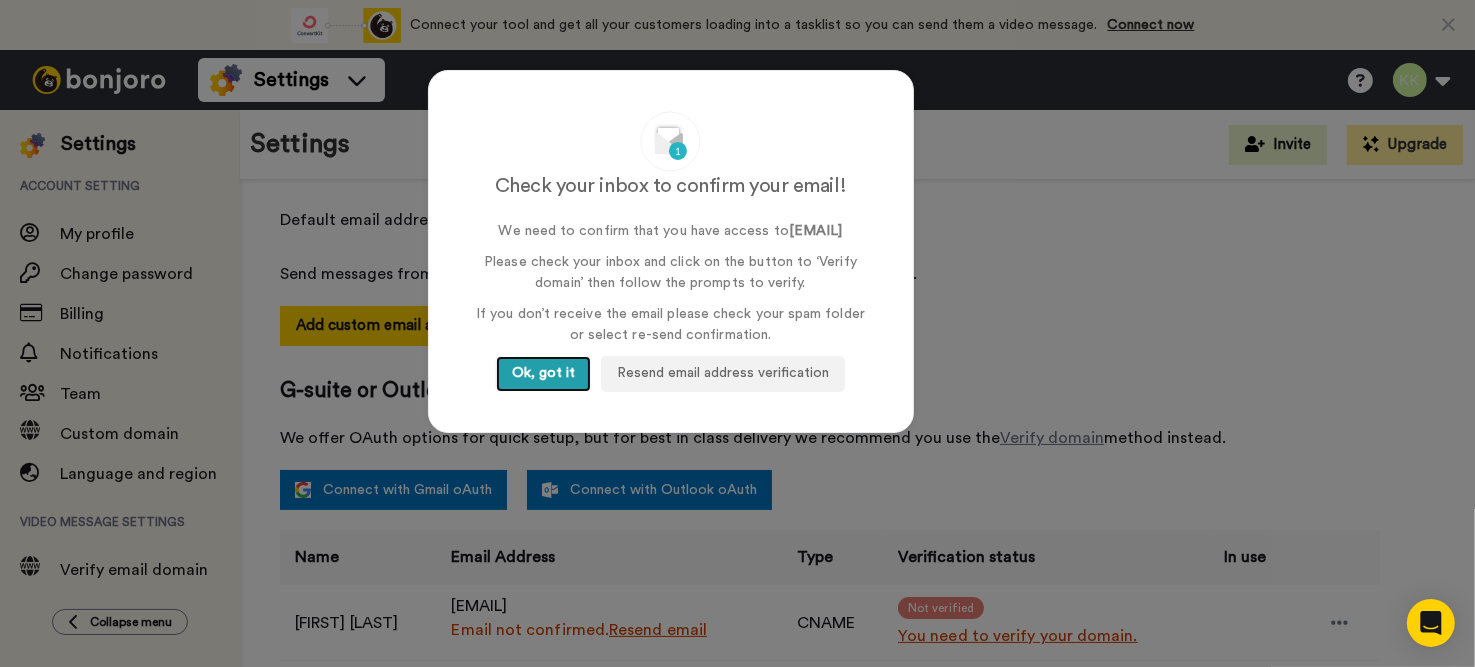 drag, startPoint x: 542, startPoint y: 388, endPoint x: 577, endPoint y: 367, distance: 40.81666 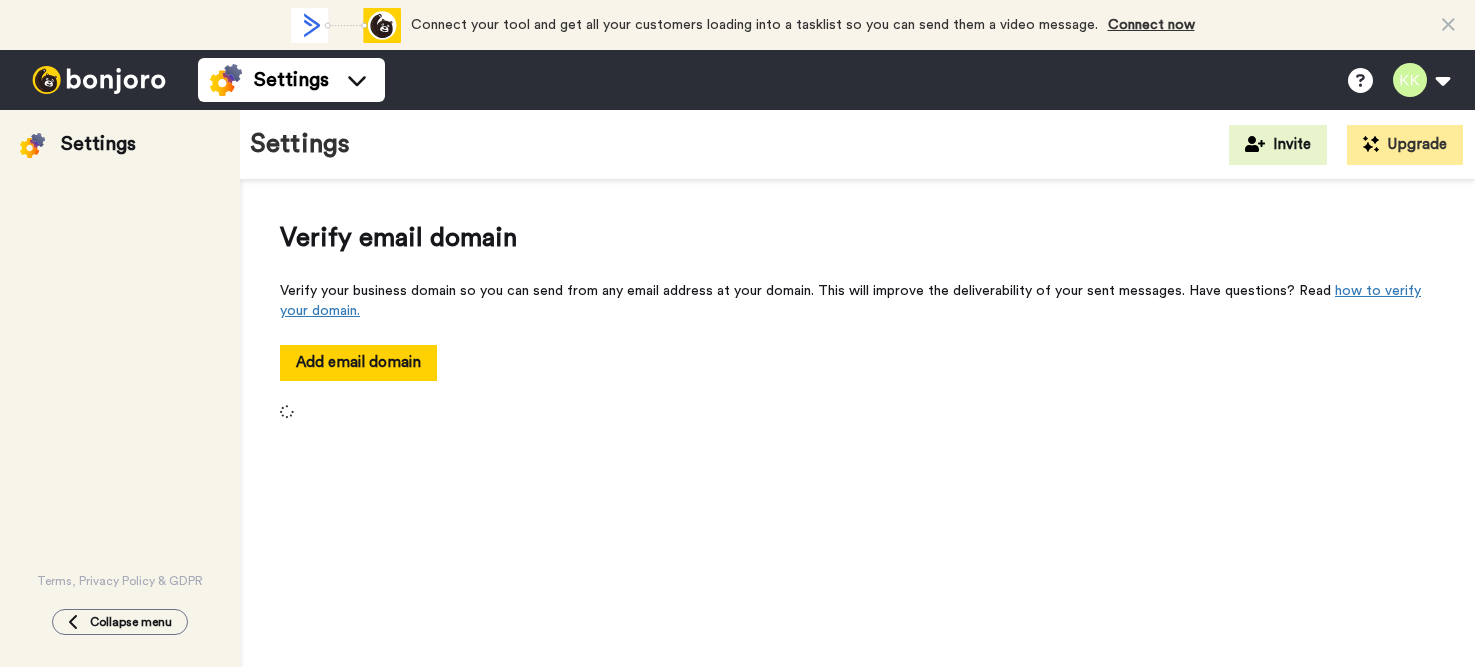 scroll, scrollTop: 0, scrollLeft: 0, axis: both 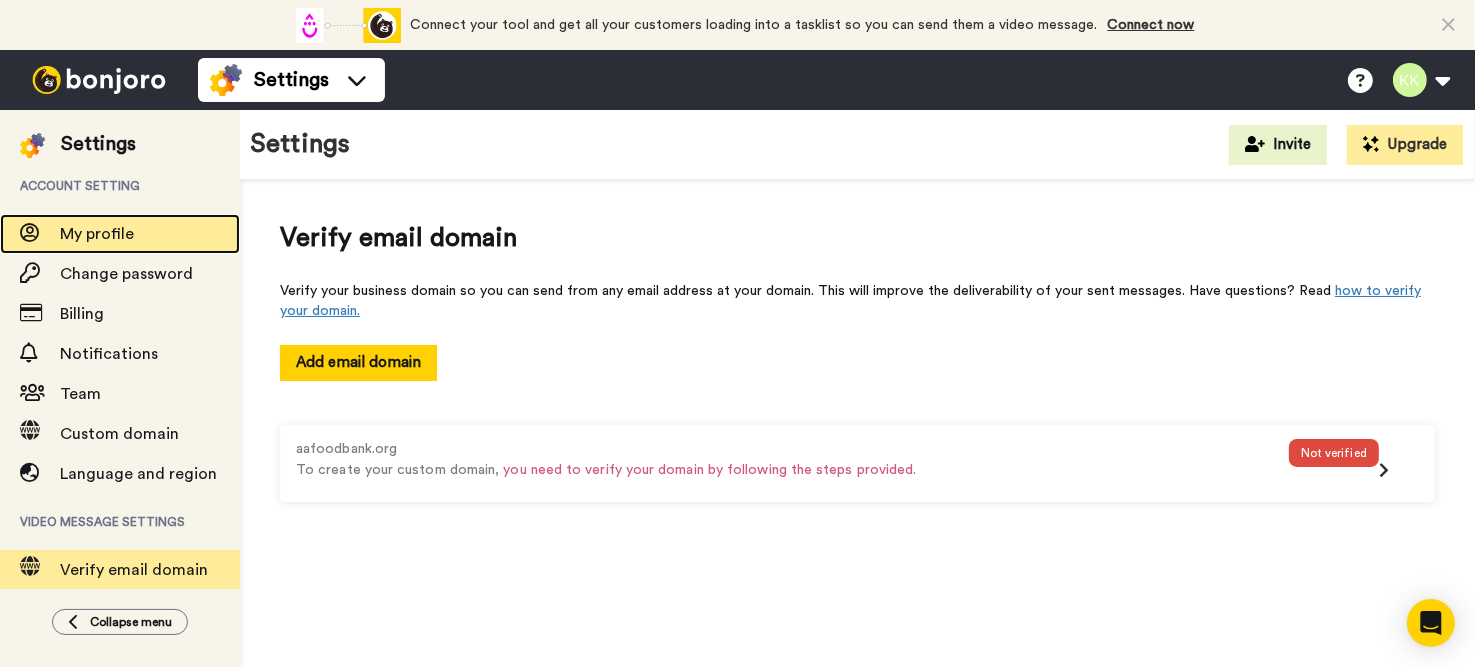click on "My profile" at bounding box center (97, 234) 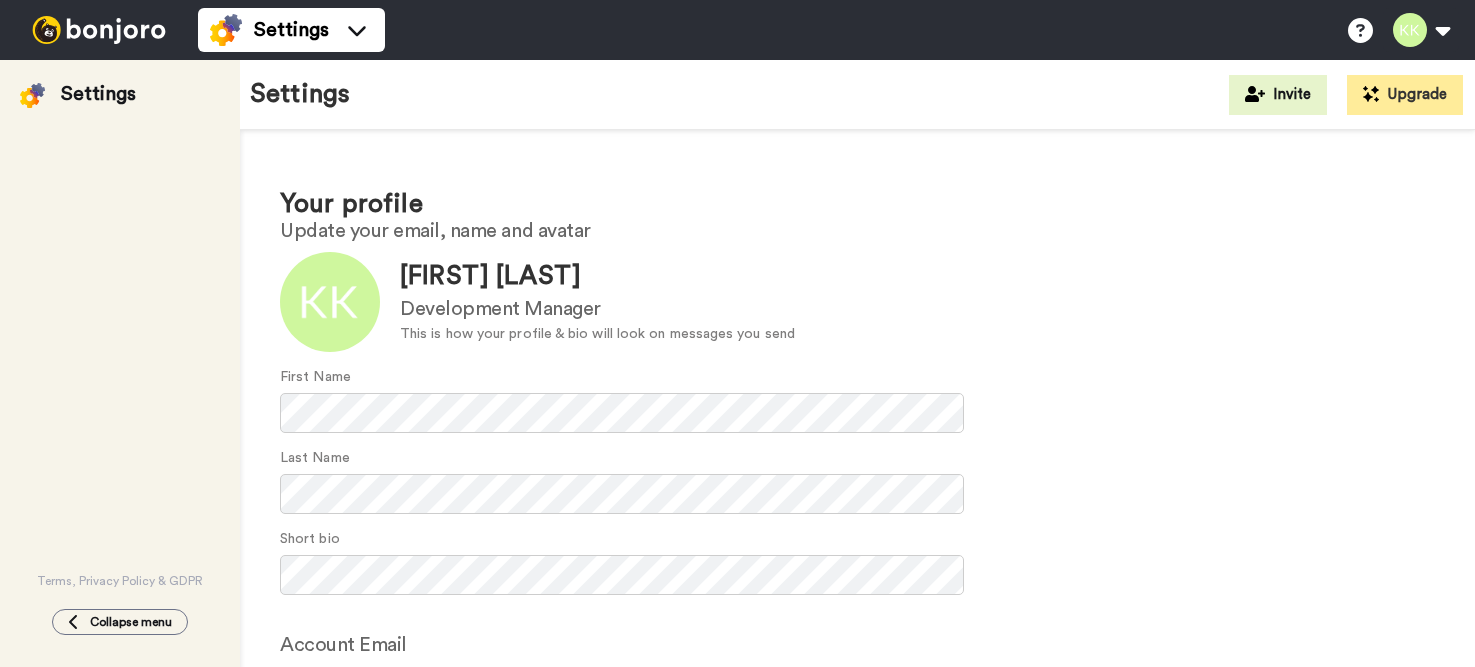 scroll, scrollTop: 0, scrollLeft: 0, axis: both 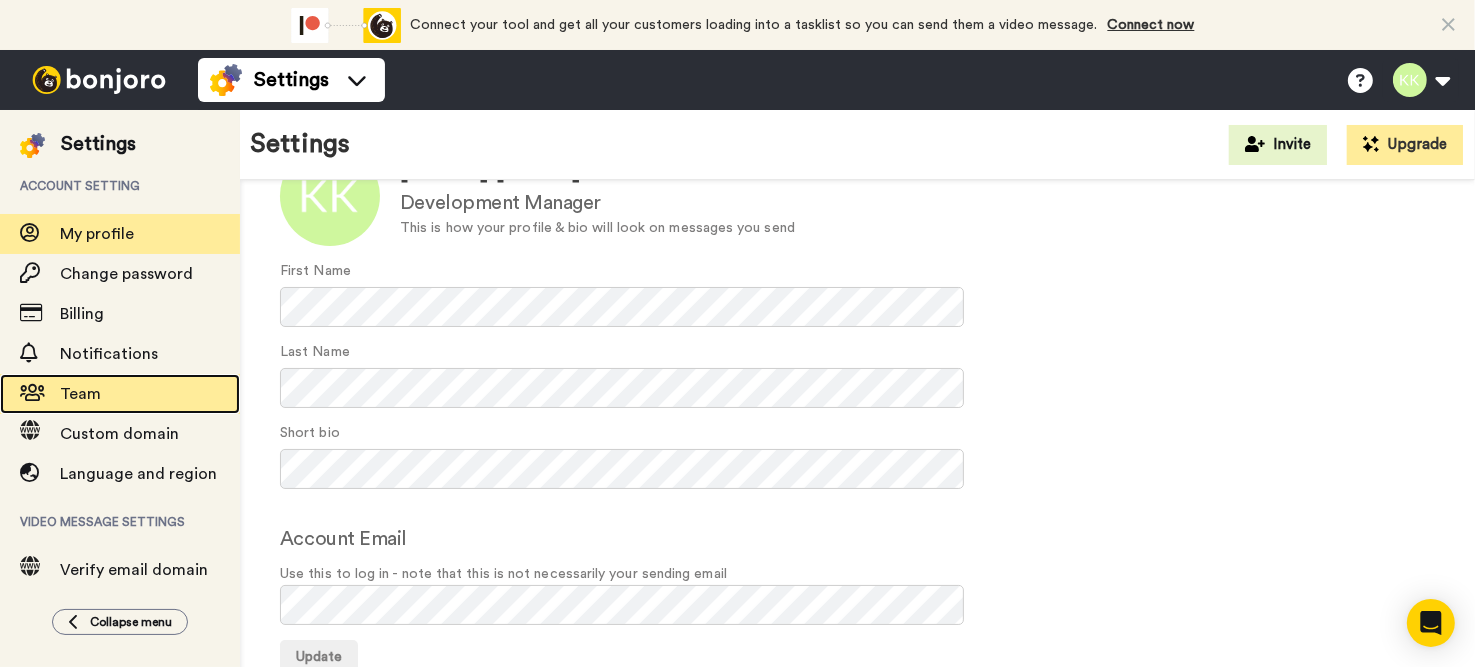 click on "Team" at bounding box center [80, 394] 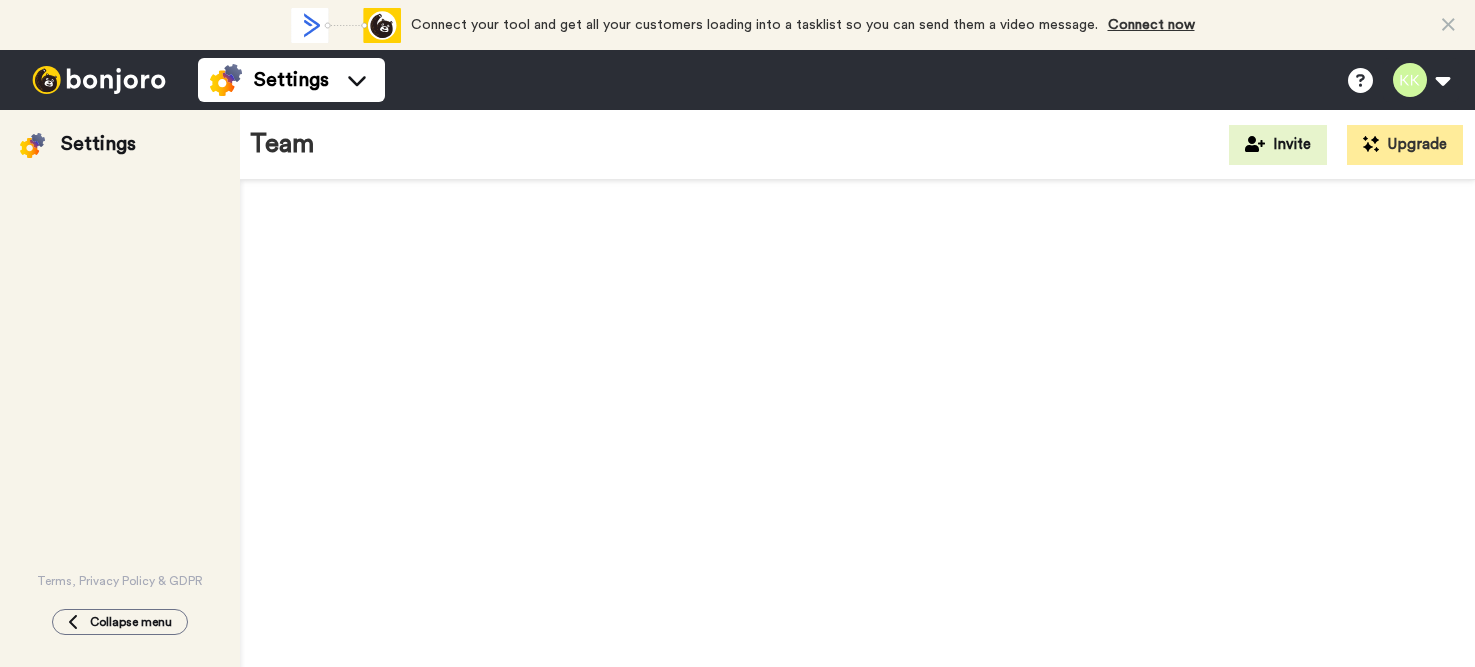 scroll, scrollTop: 0, scrollLeft: 0, axis: both 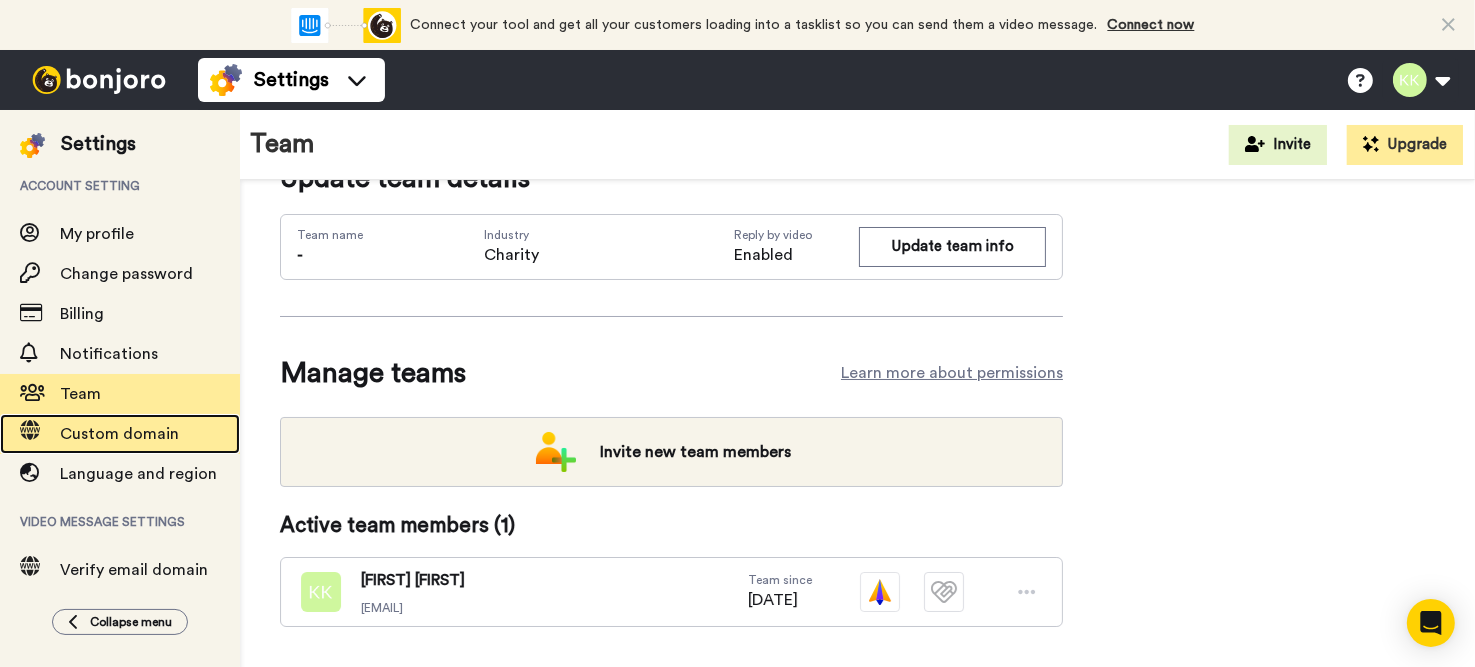 click on "Custom domain" at bounding box center [119, 434] 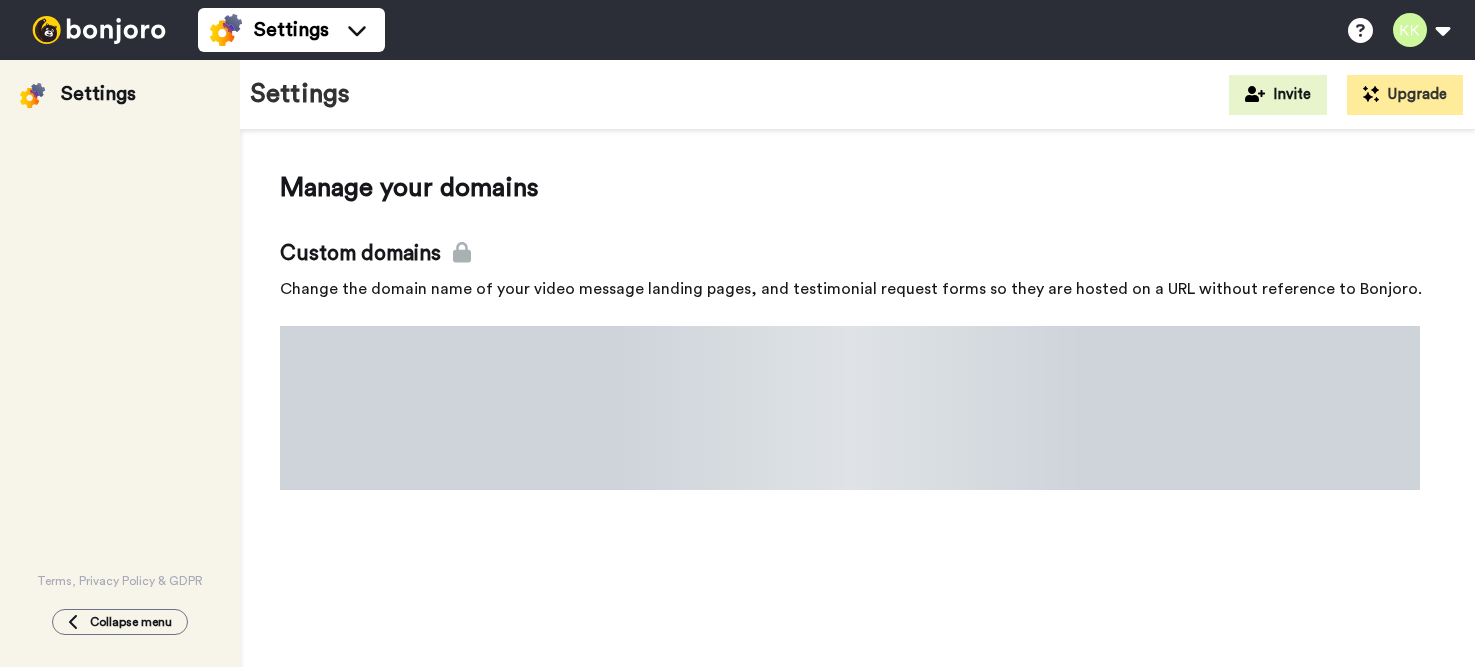 scroll, scrollTop: 0, scrollLeft: 0, axis: both 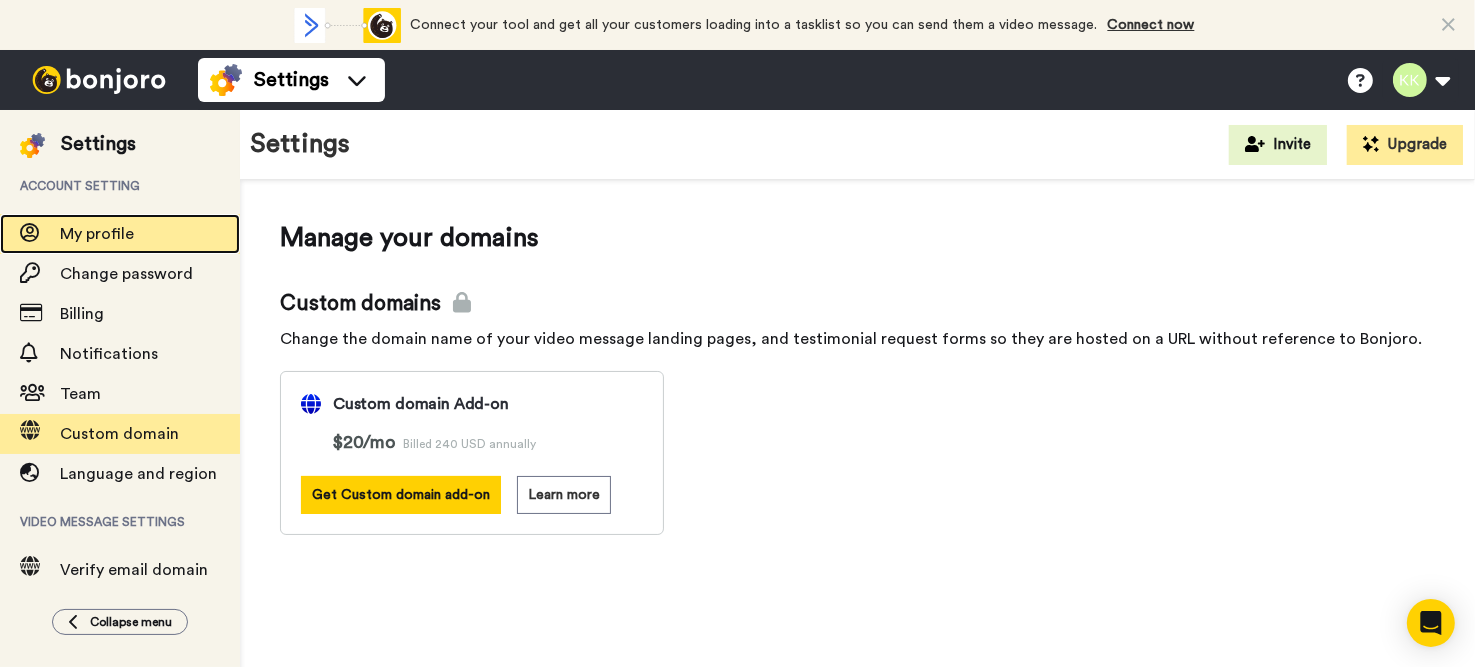click on "My profile" at bounding box center [97, 234] 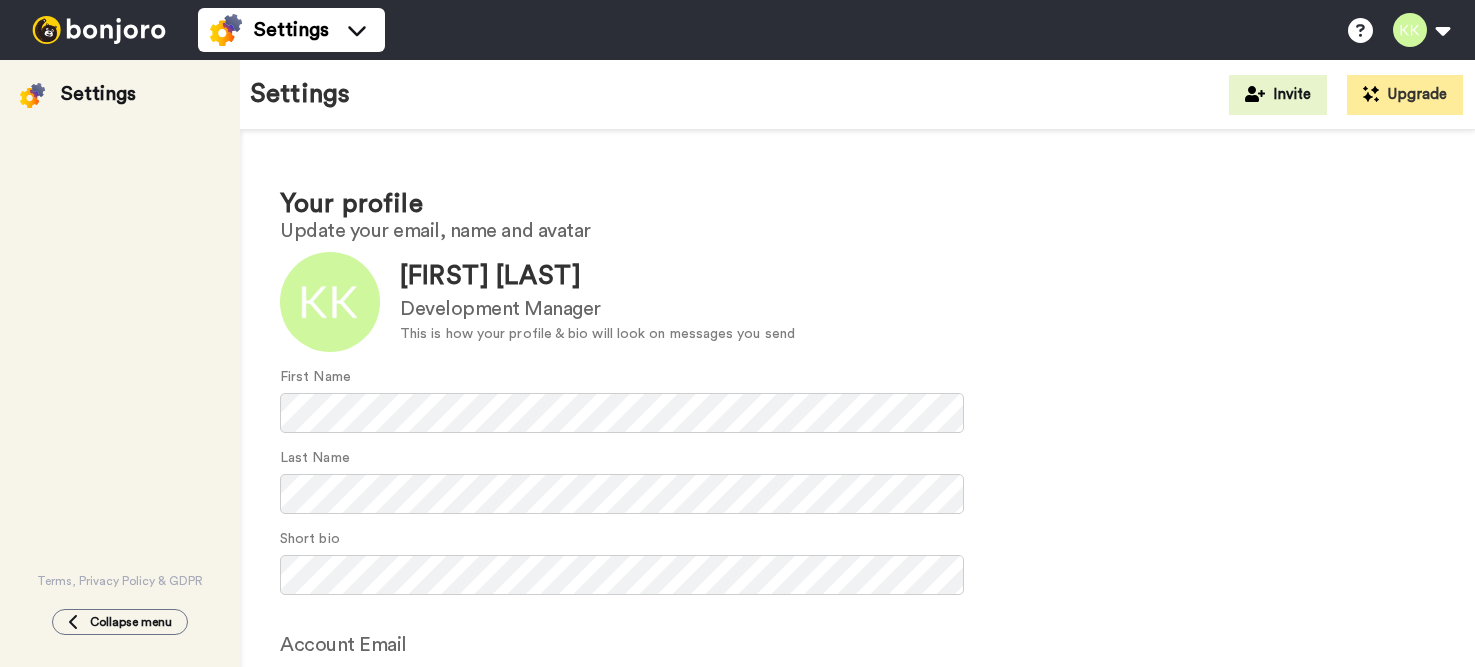 scroll, scrollTop: 0, scrollLeft: 0, axis: both 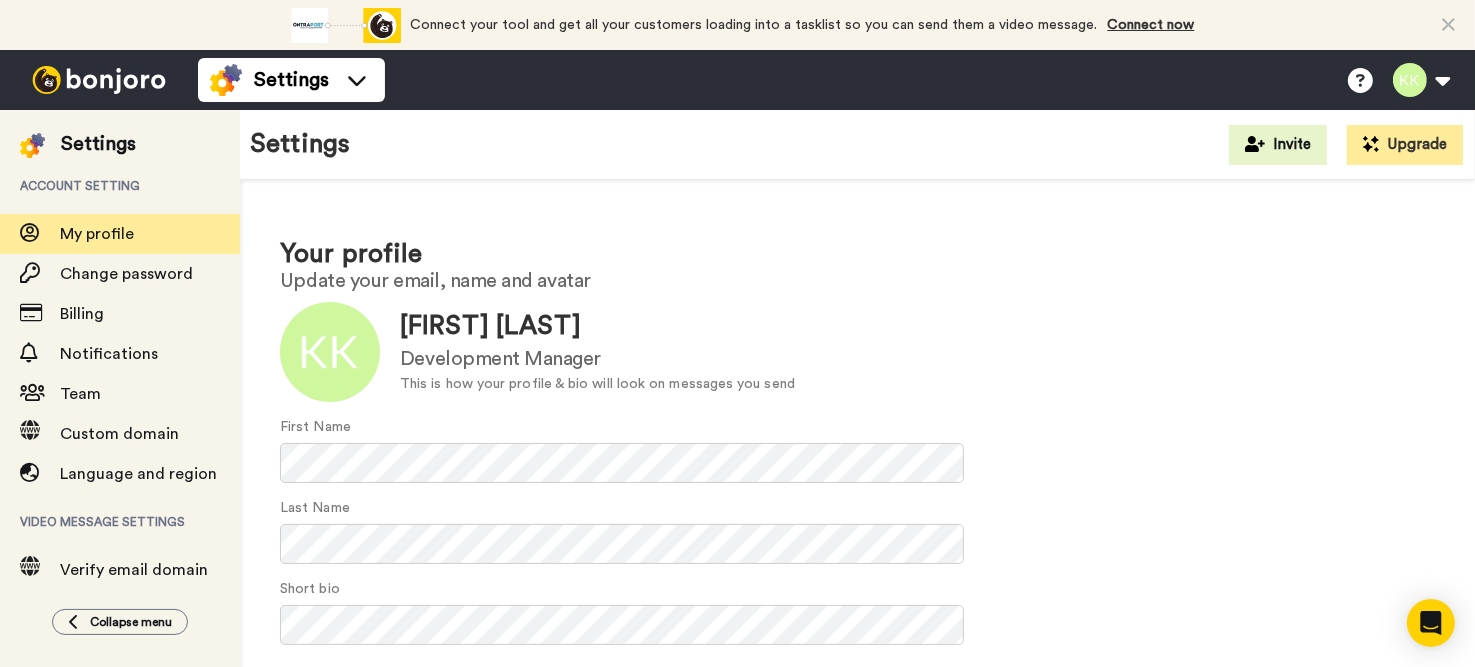click at bounding box center (99, 80) 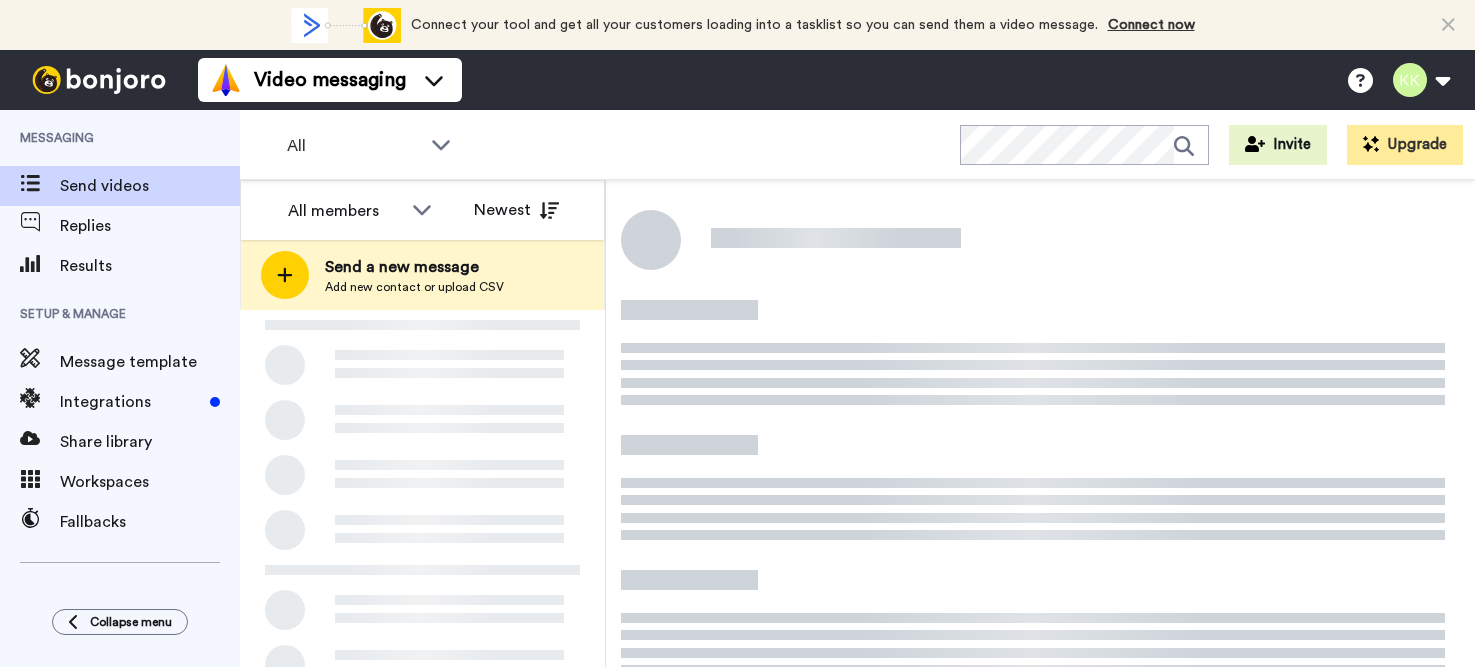 scroll, scrollTop: 0, scrollLeft: 0, axis: both 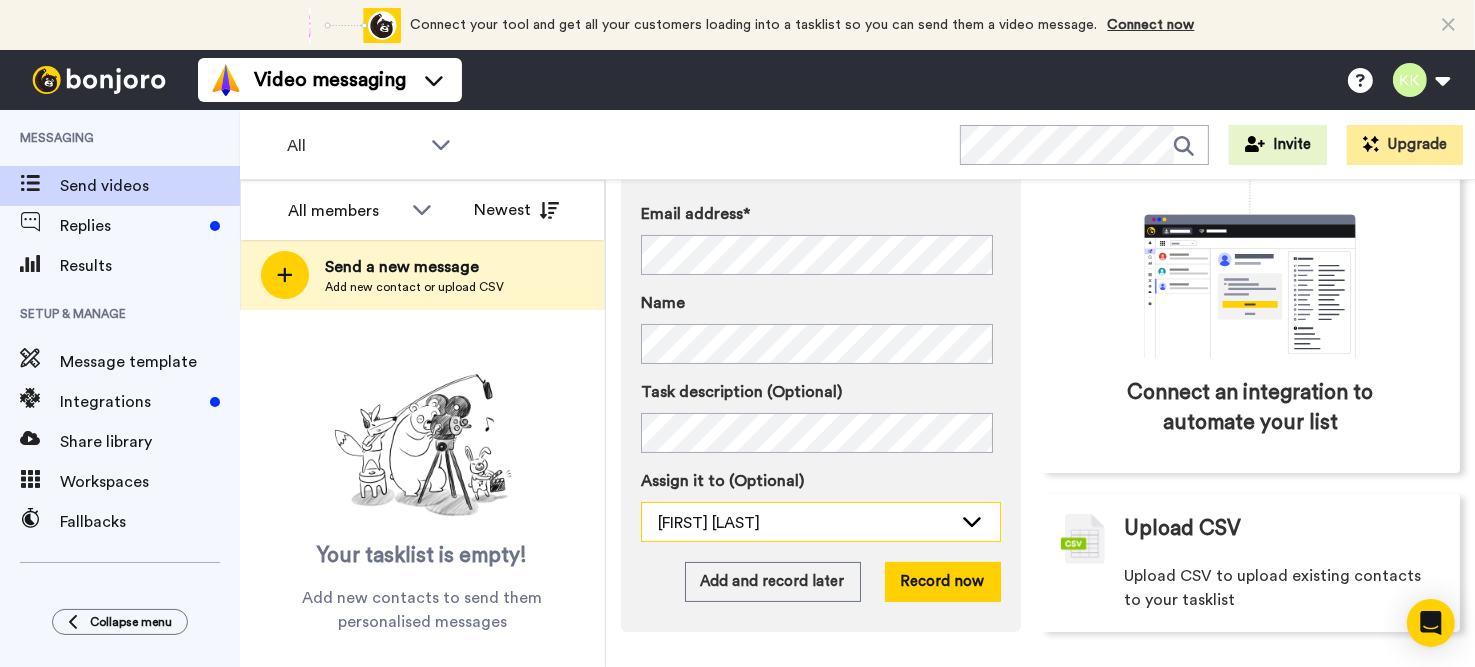 click on "[FIRST] [LAST]" at bounding box center (821, 523) 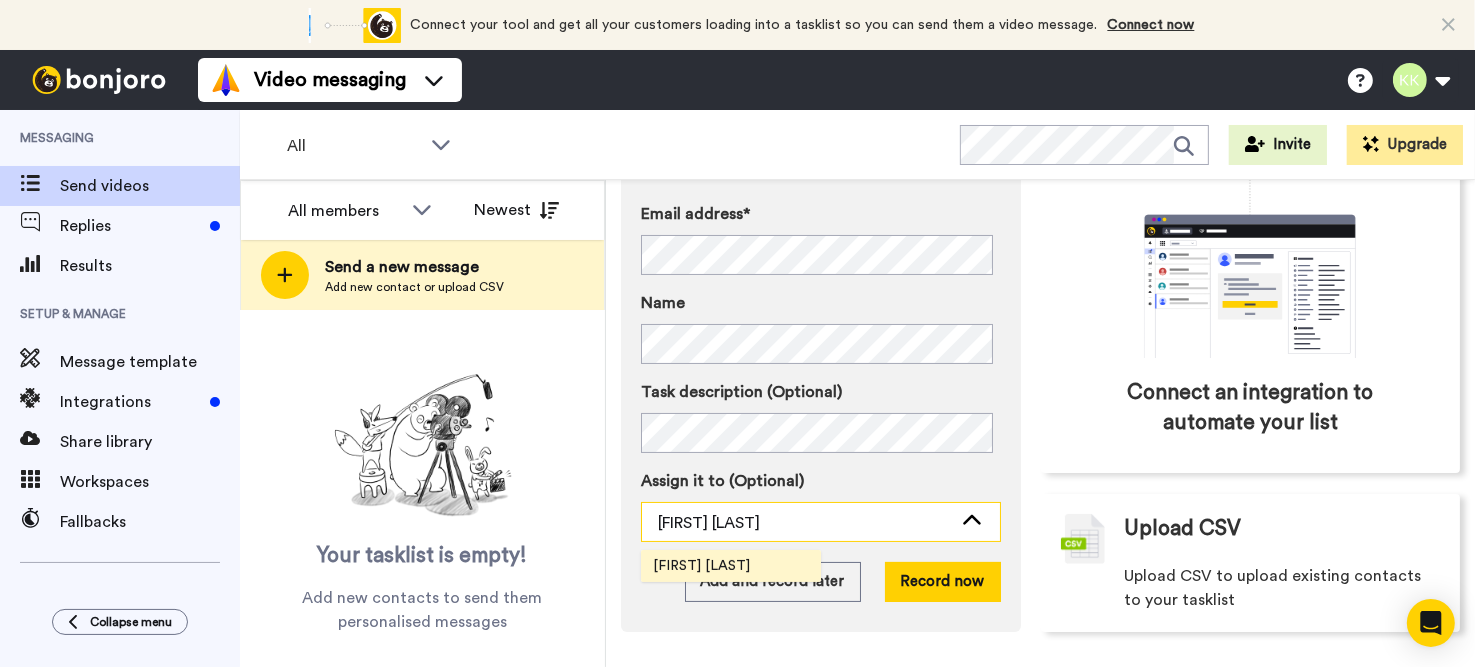 click 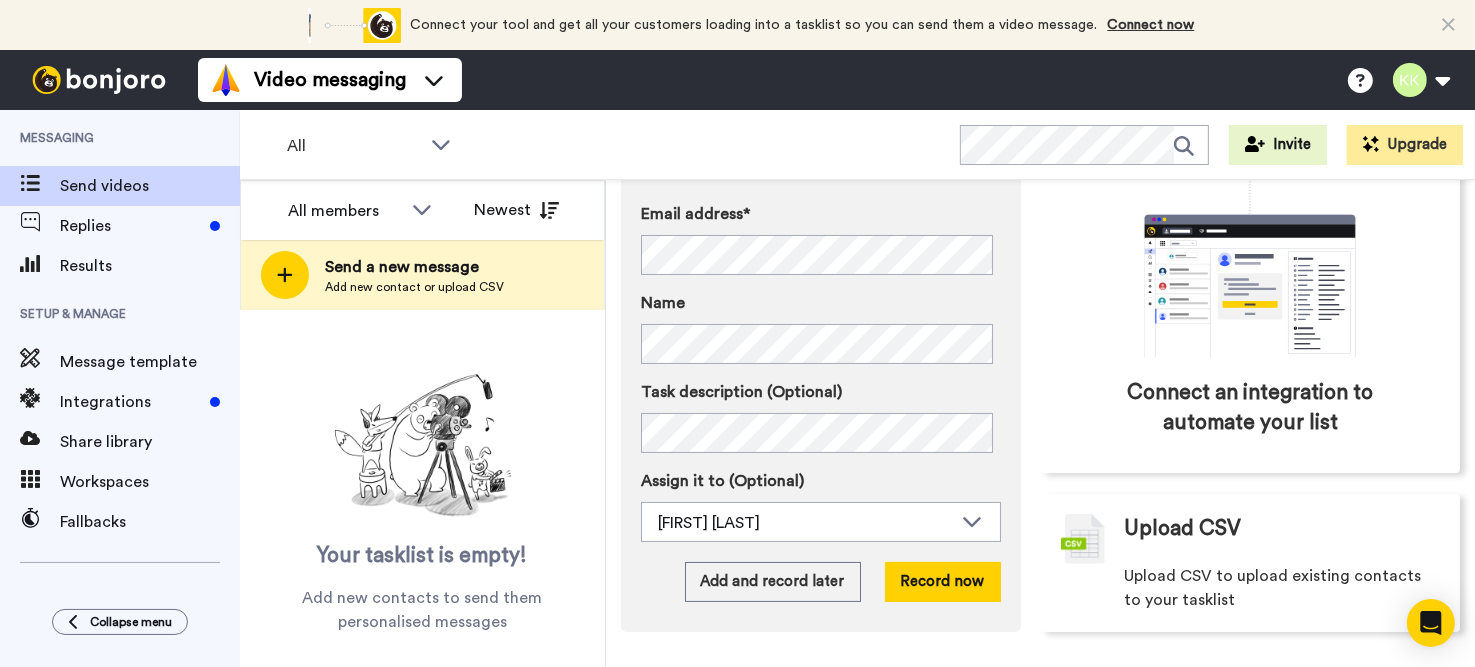 click on "Email address* Sarah Reilly <sarah@aafoodbank.org> Karen <karen@aafoodbank.org> Name Task description (Optional) Assign it to (Optional) Karen Kelly Karen Kelly Add and record later Record now" at bounding box center [821, 402] 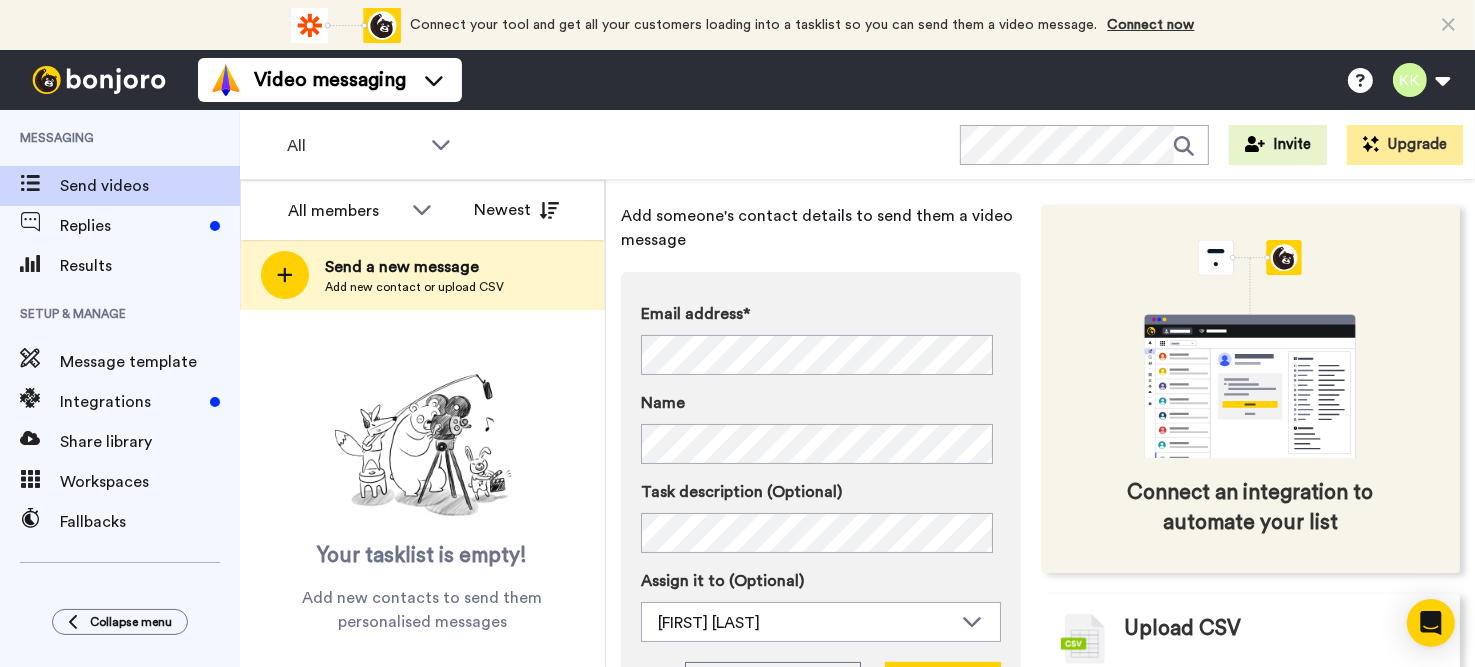 scroll, scrollTop: 0, scrollLeft: 0, axis: both 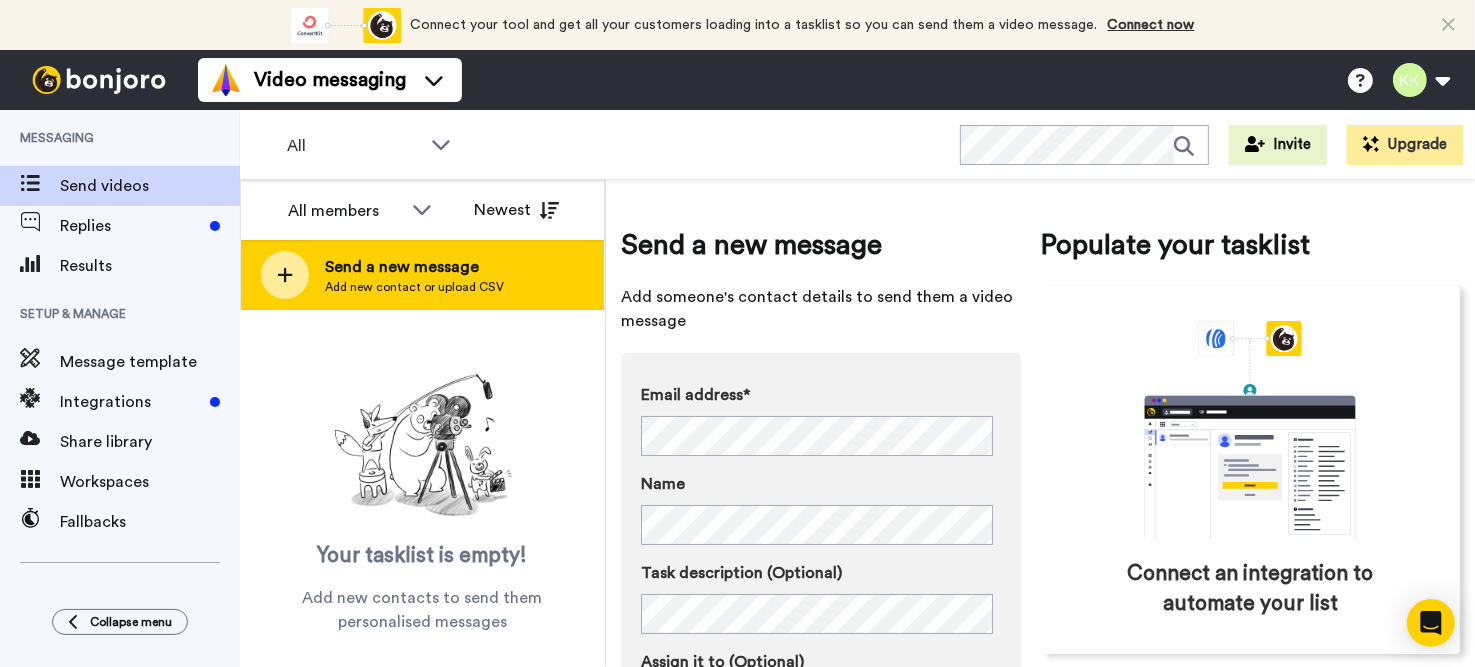 click on "Send a new message" at bounding box center [414, 267] 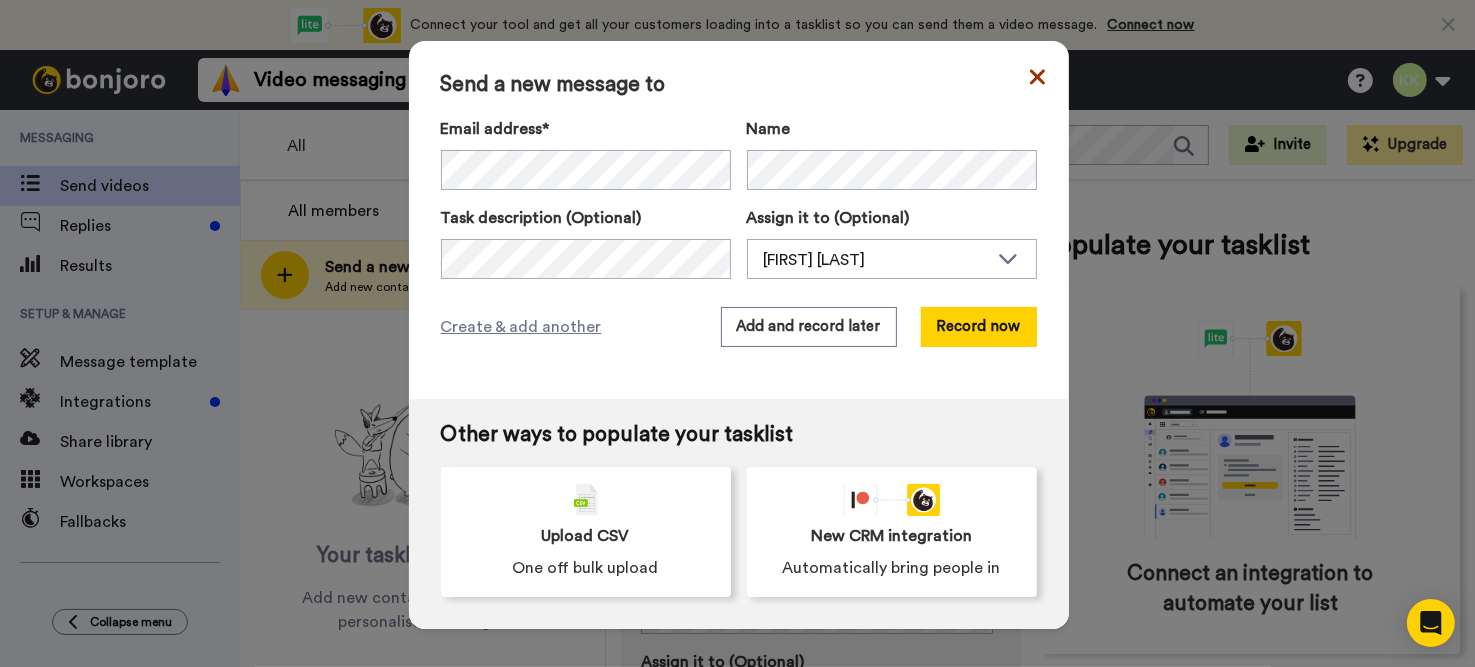 click 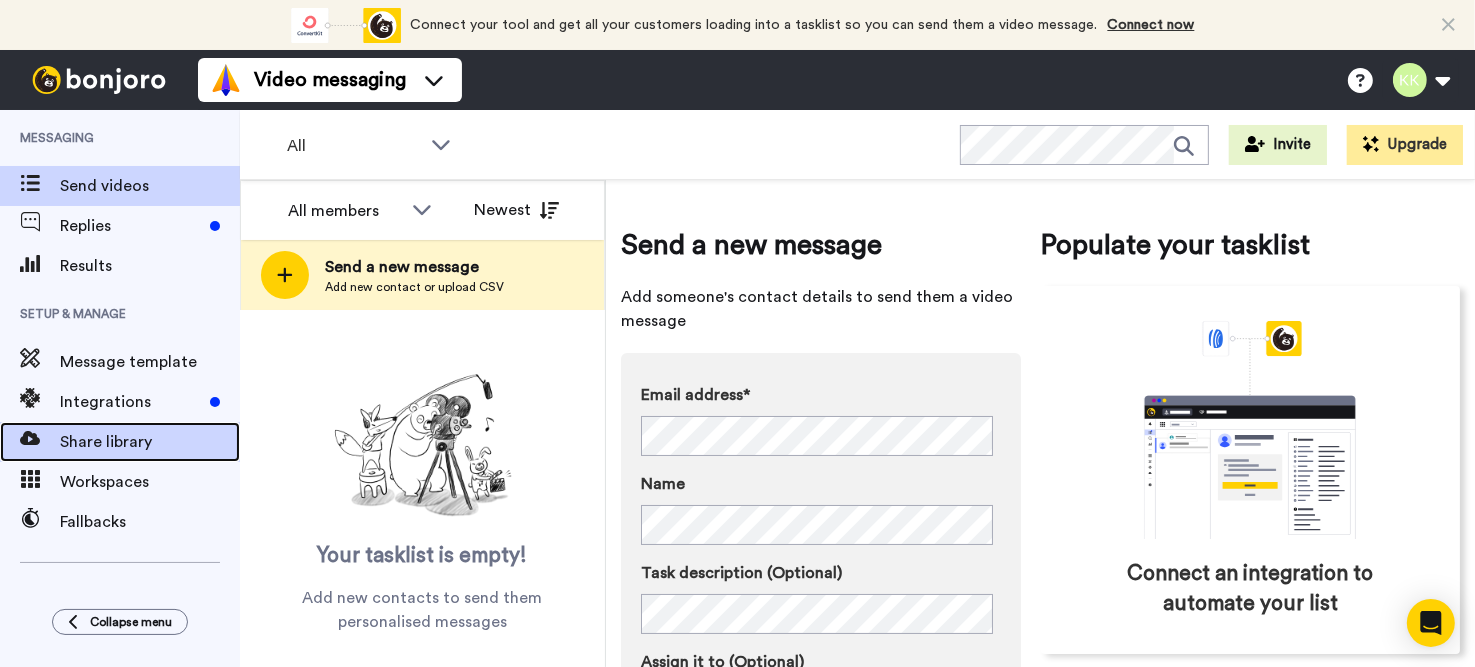 click on "Share library" at bounding box center [150, 442] 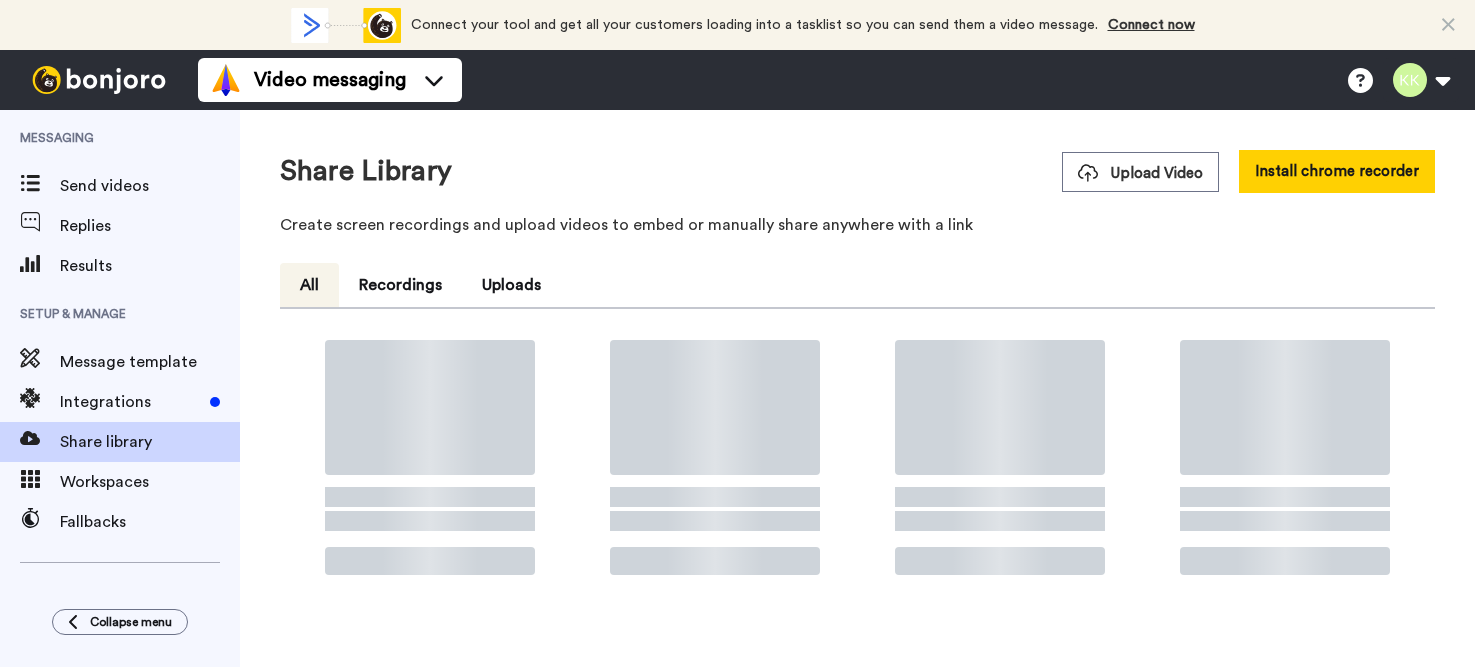 scroll, scrollTop: 0, scrollLeft: 0, axis: both 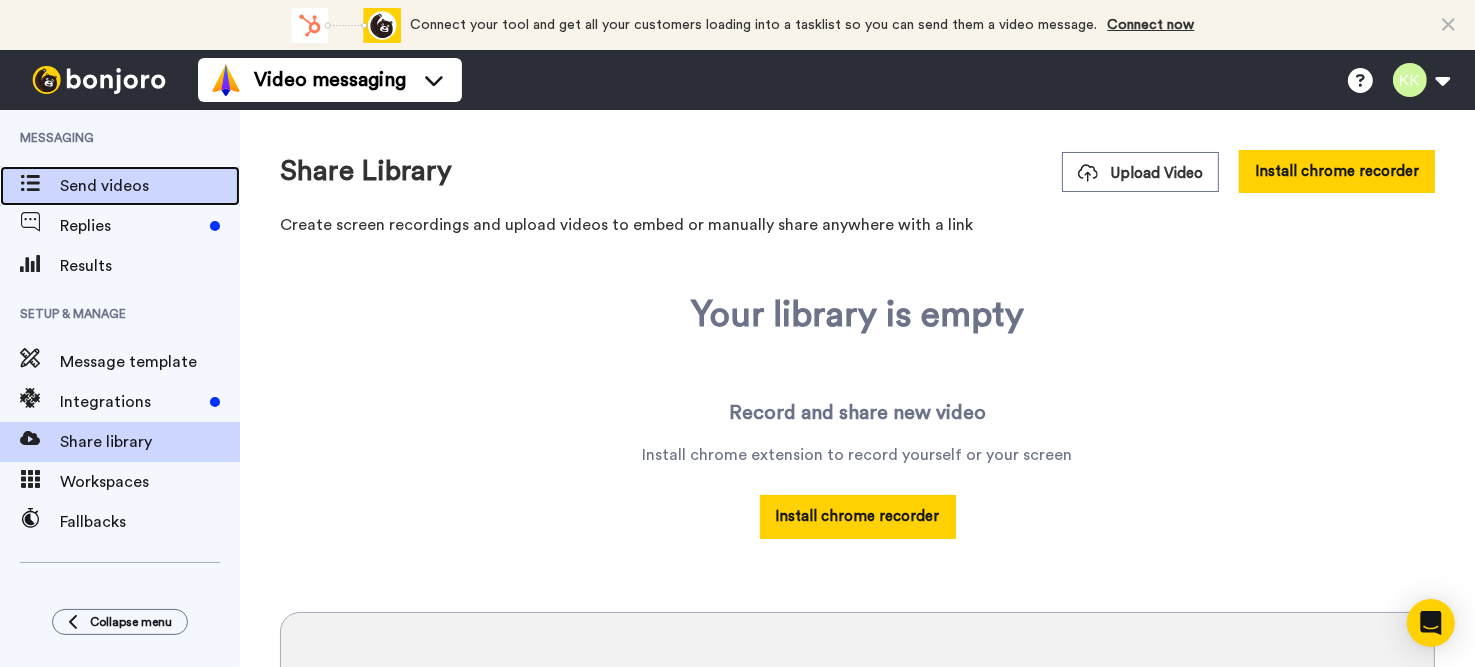 click on "Send videos" at bounding box center (150, 186) 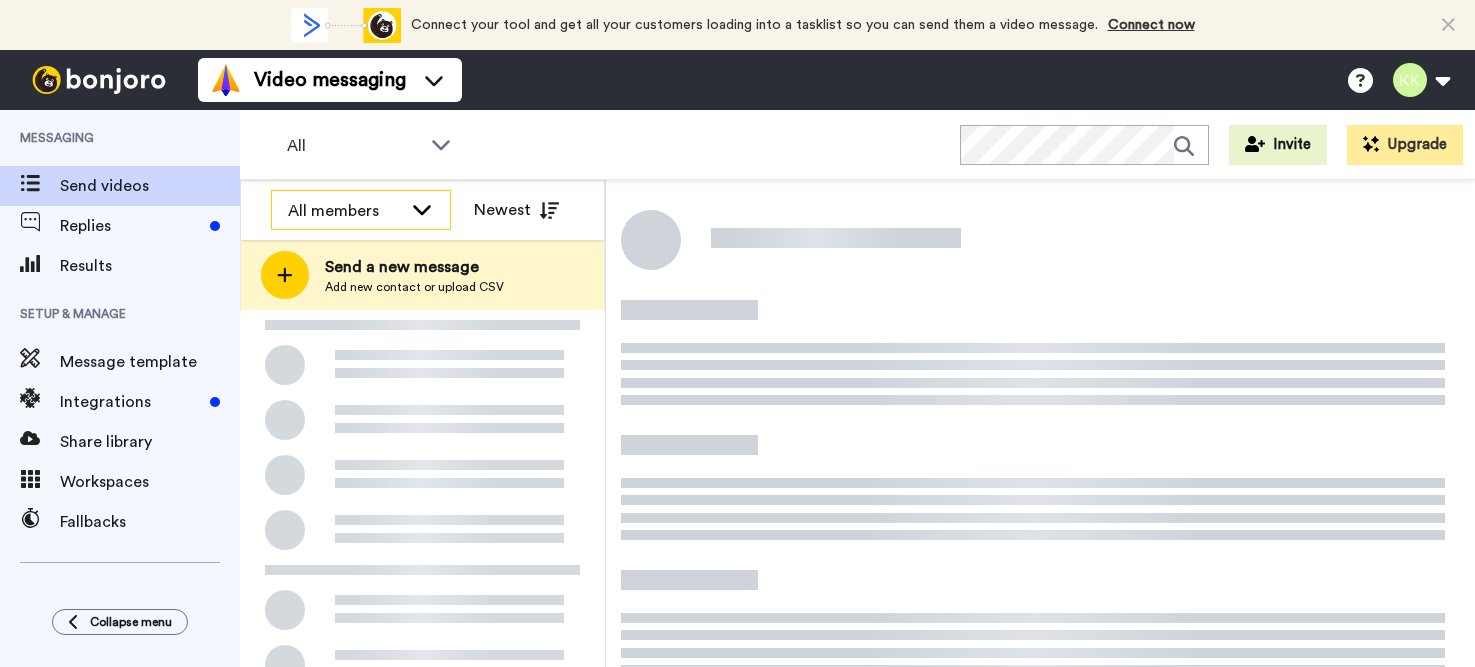 scroll, scrollTop: 0, scrollLeft: 0, axis: both 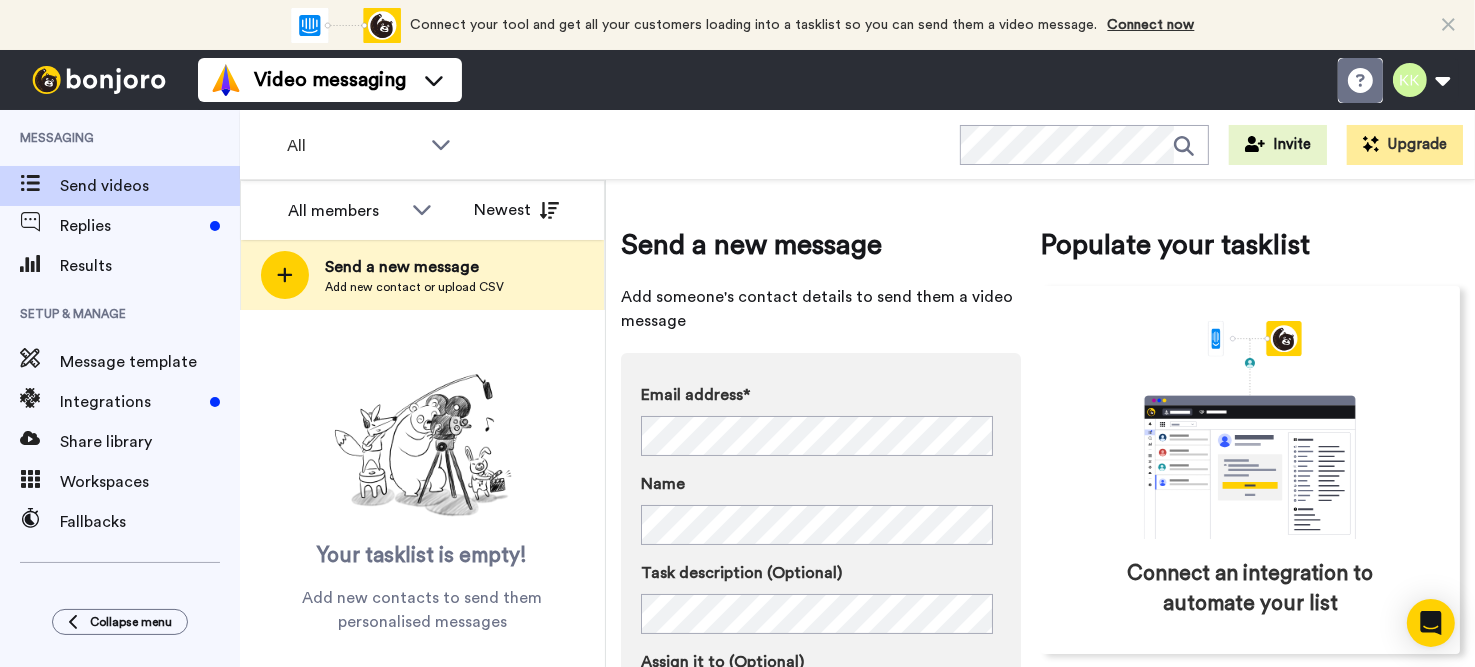 click 